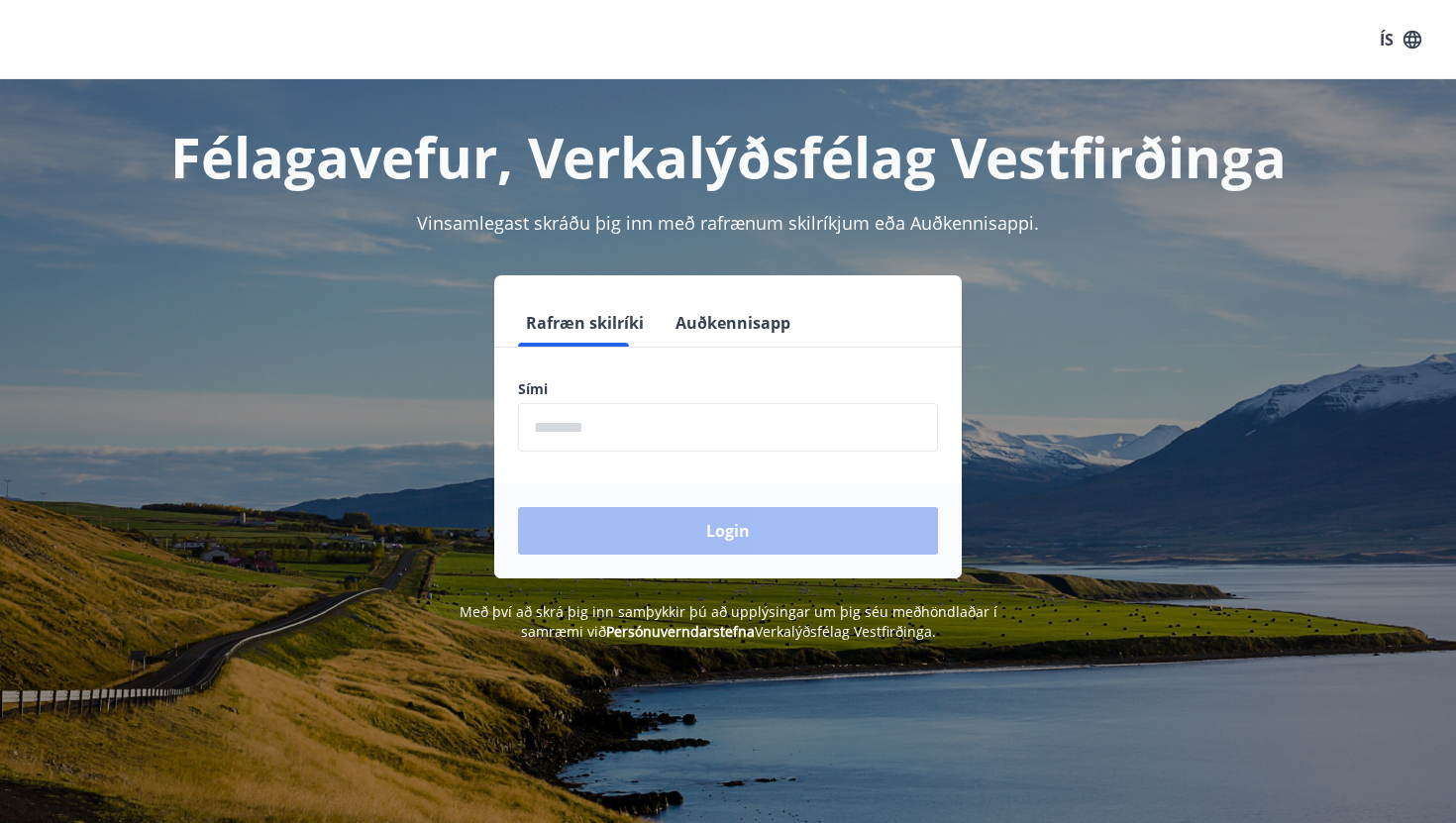 scroll, scrollTop: 0, scrollLeft: 0, axis: both 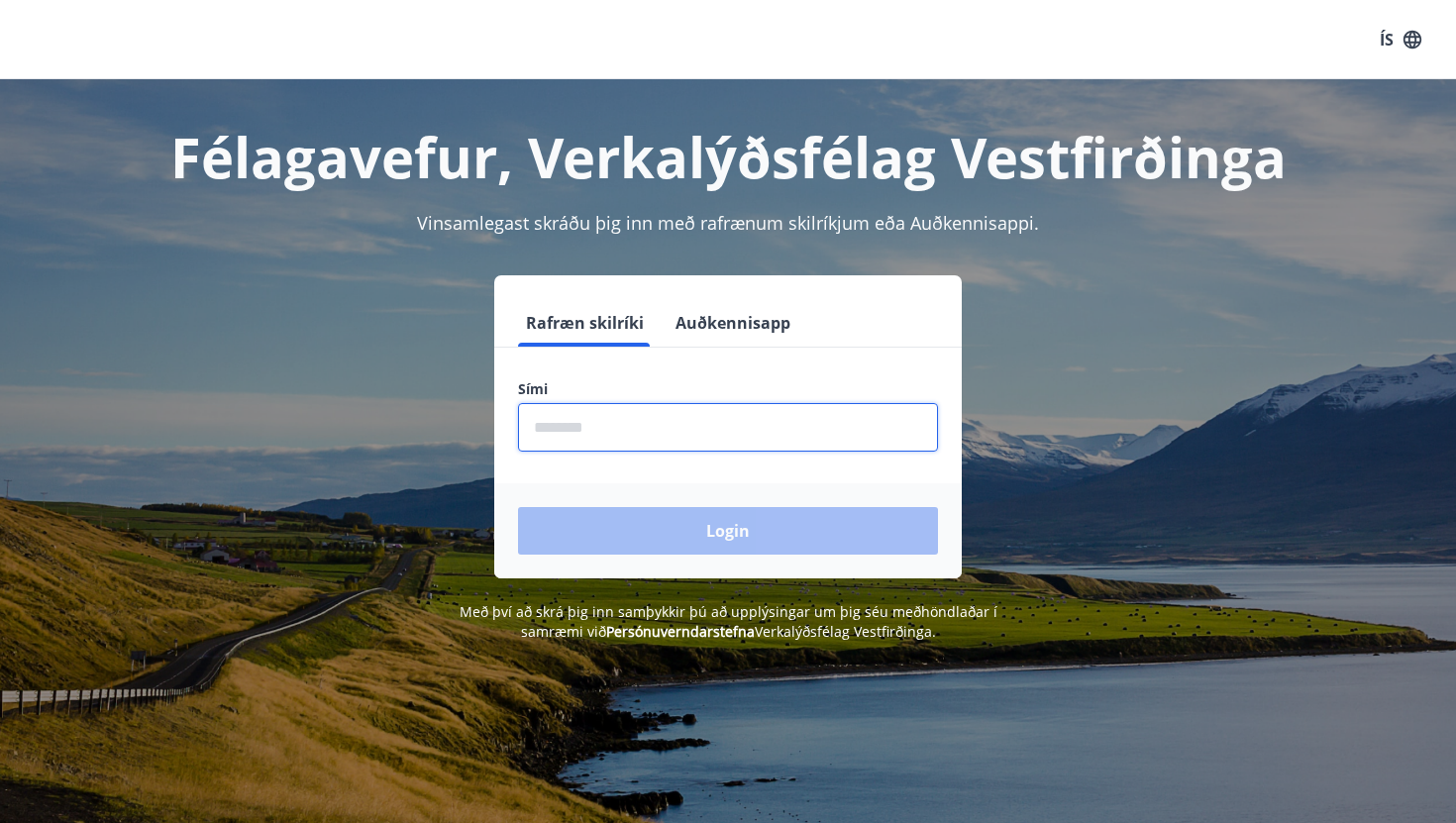 click at bounding box center (728, 427) 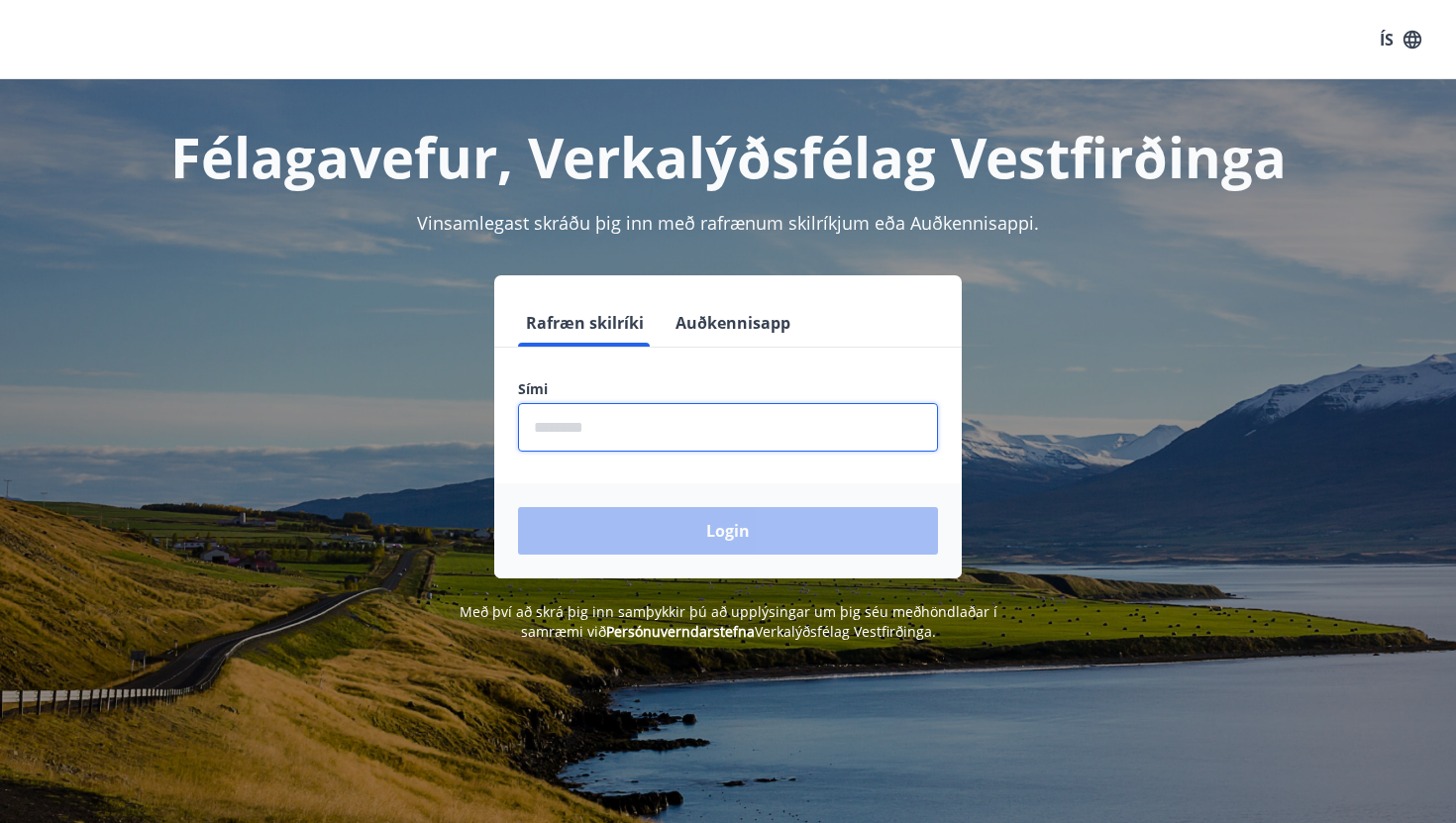 type on "********" 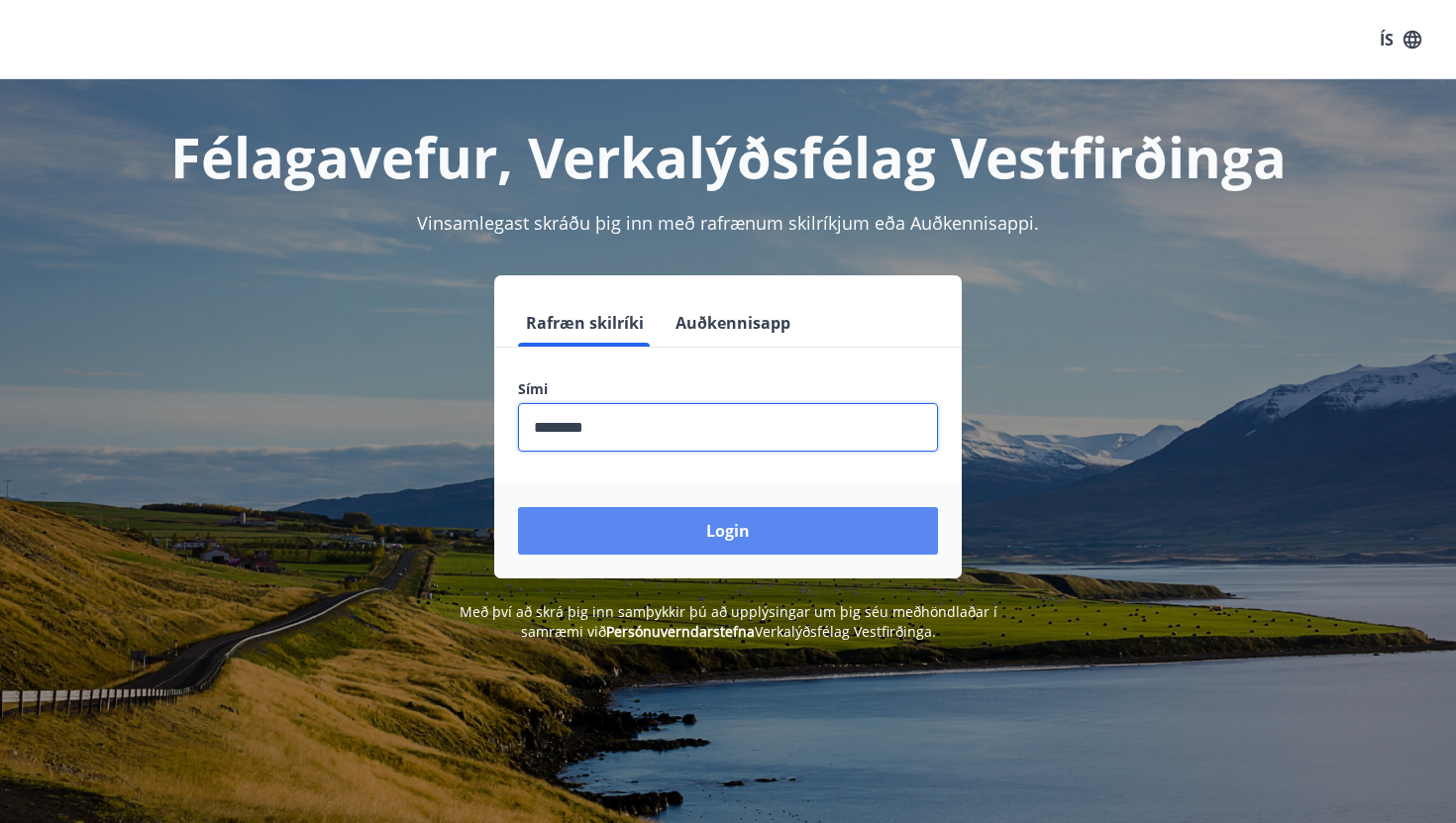 click on "Login" at bounding box center [728, 531] 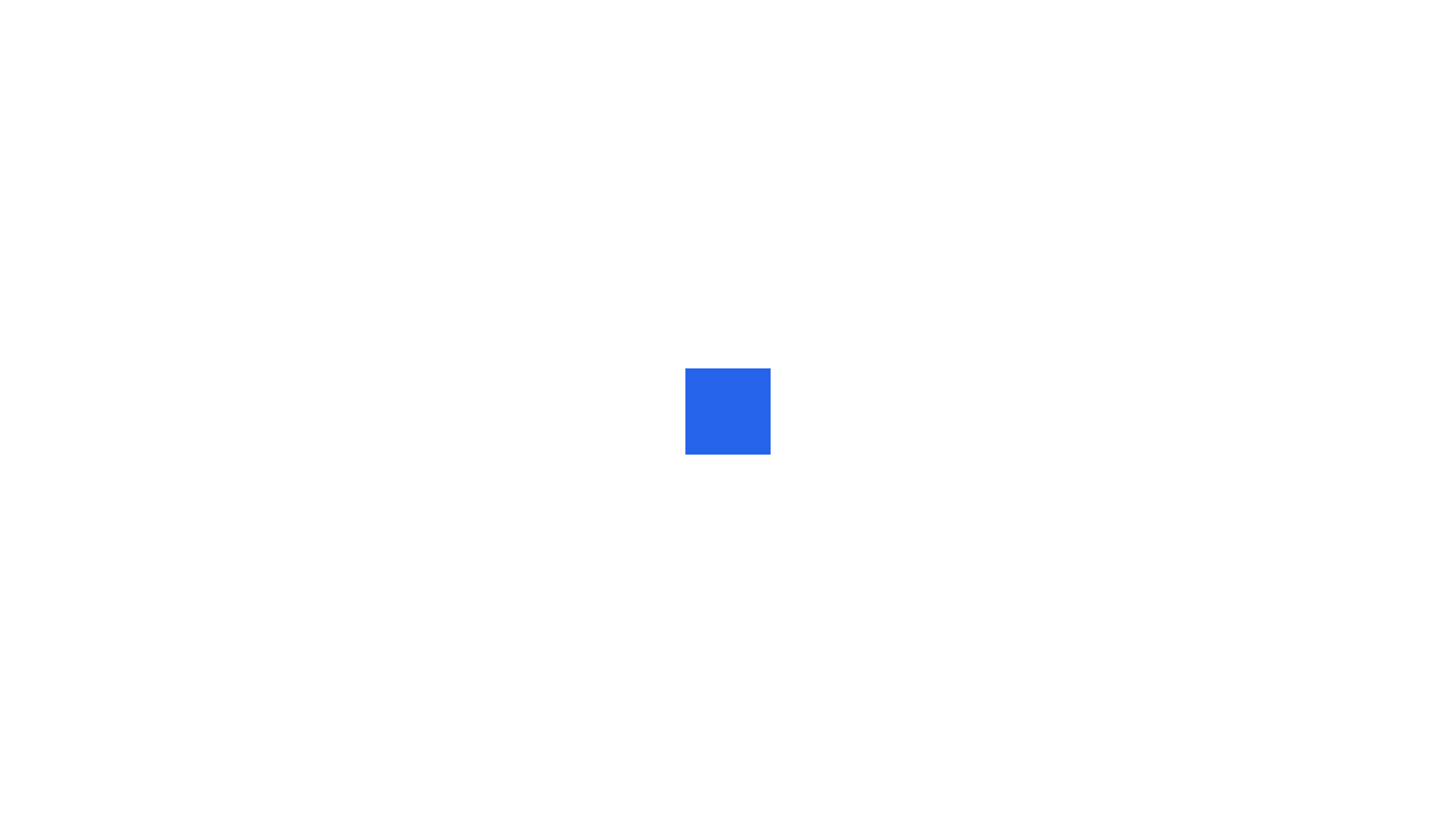 scroll, scrollTop: 0, scrollLeft: 0, axis: both 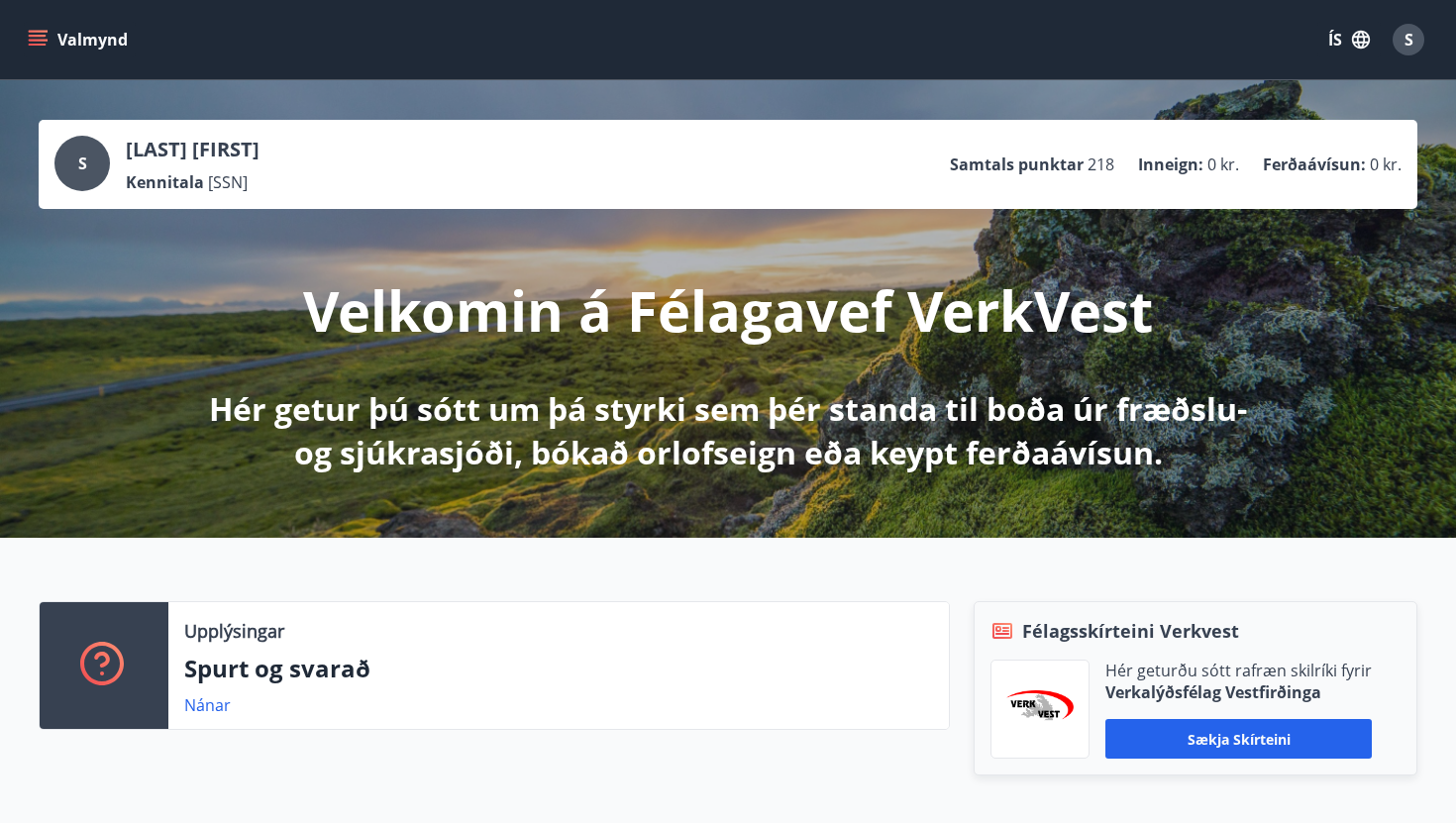 click on "Inneign :" at bounding box center [1171, 164] 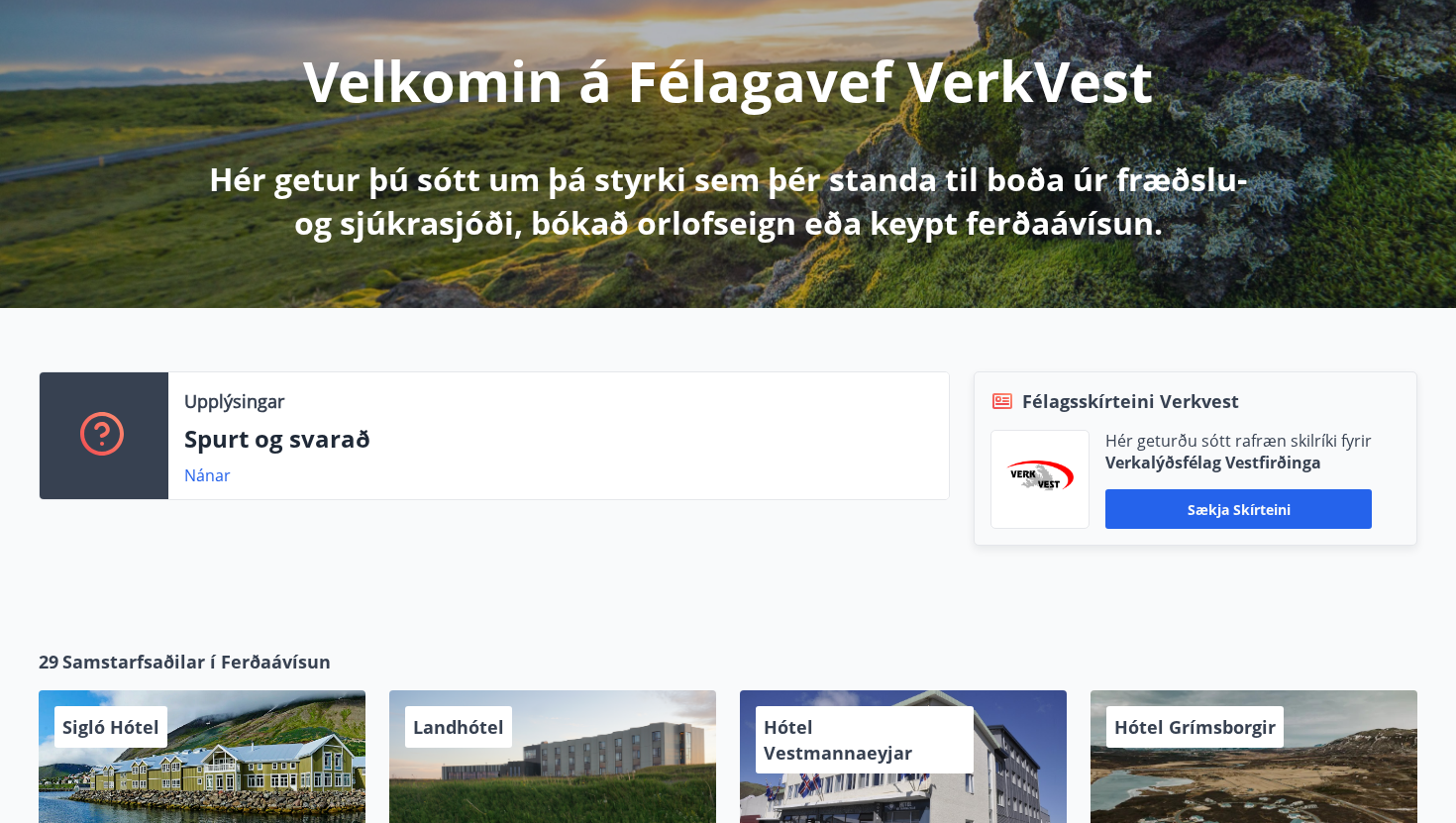 scroll, scrollTop: 0, scrollLeft: 0, axis: both 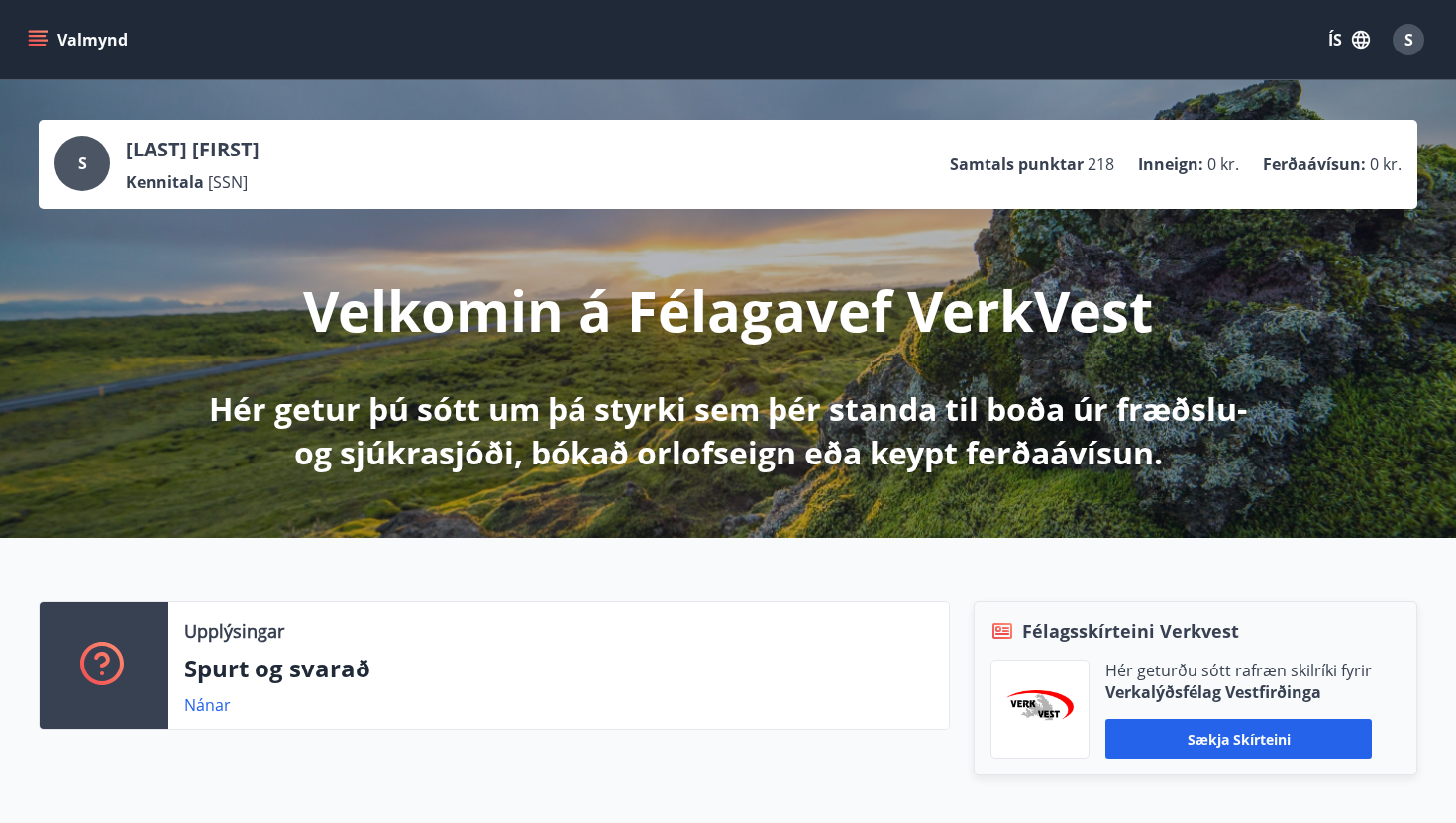 click on "Valmynd" at bounding box center (79, 40) 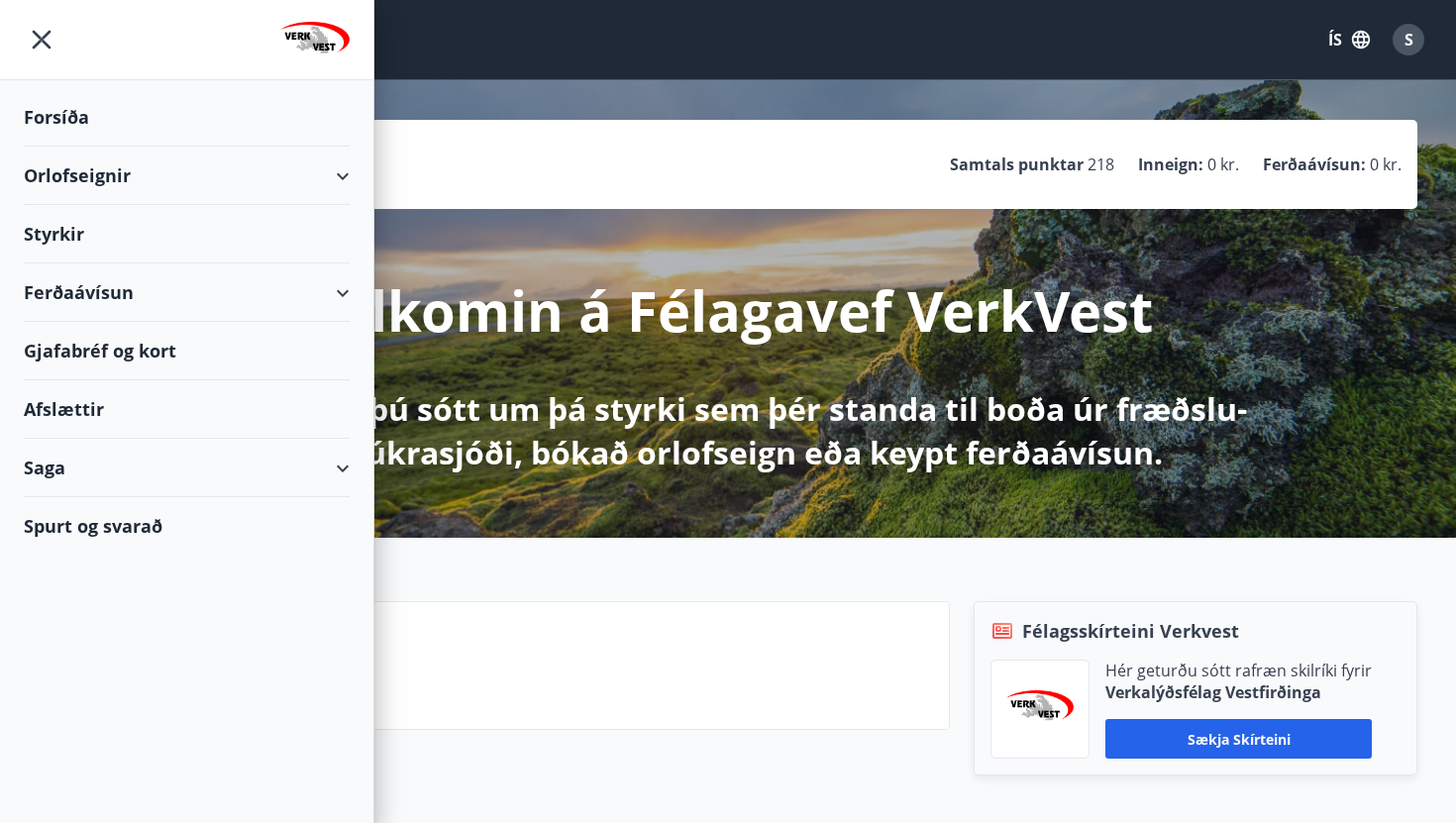 click on "Orlofseignir" at bounding box center (186, 175) 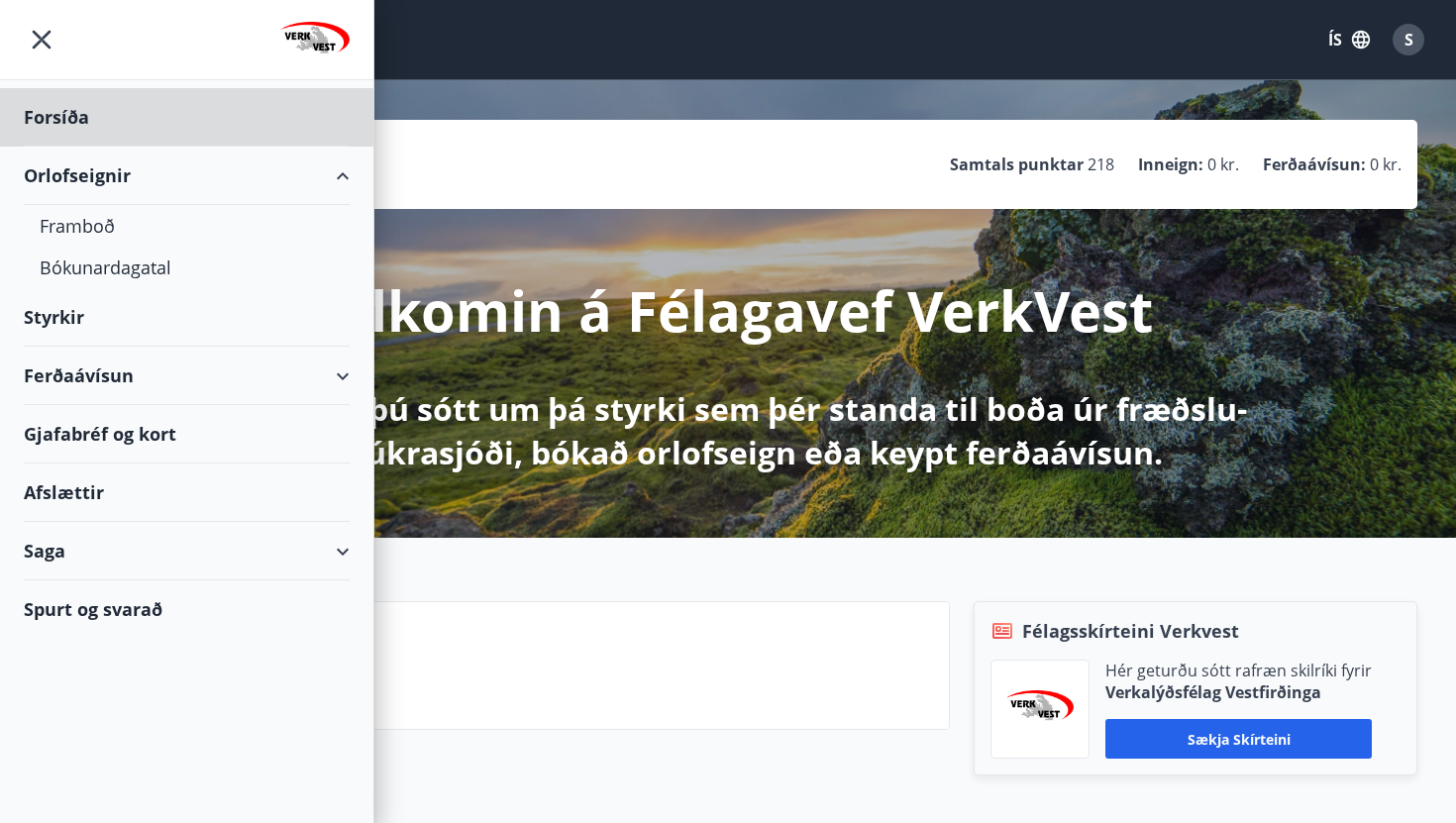 click on "Styrkir" at bounding box center [186, 117] 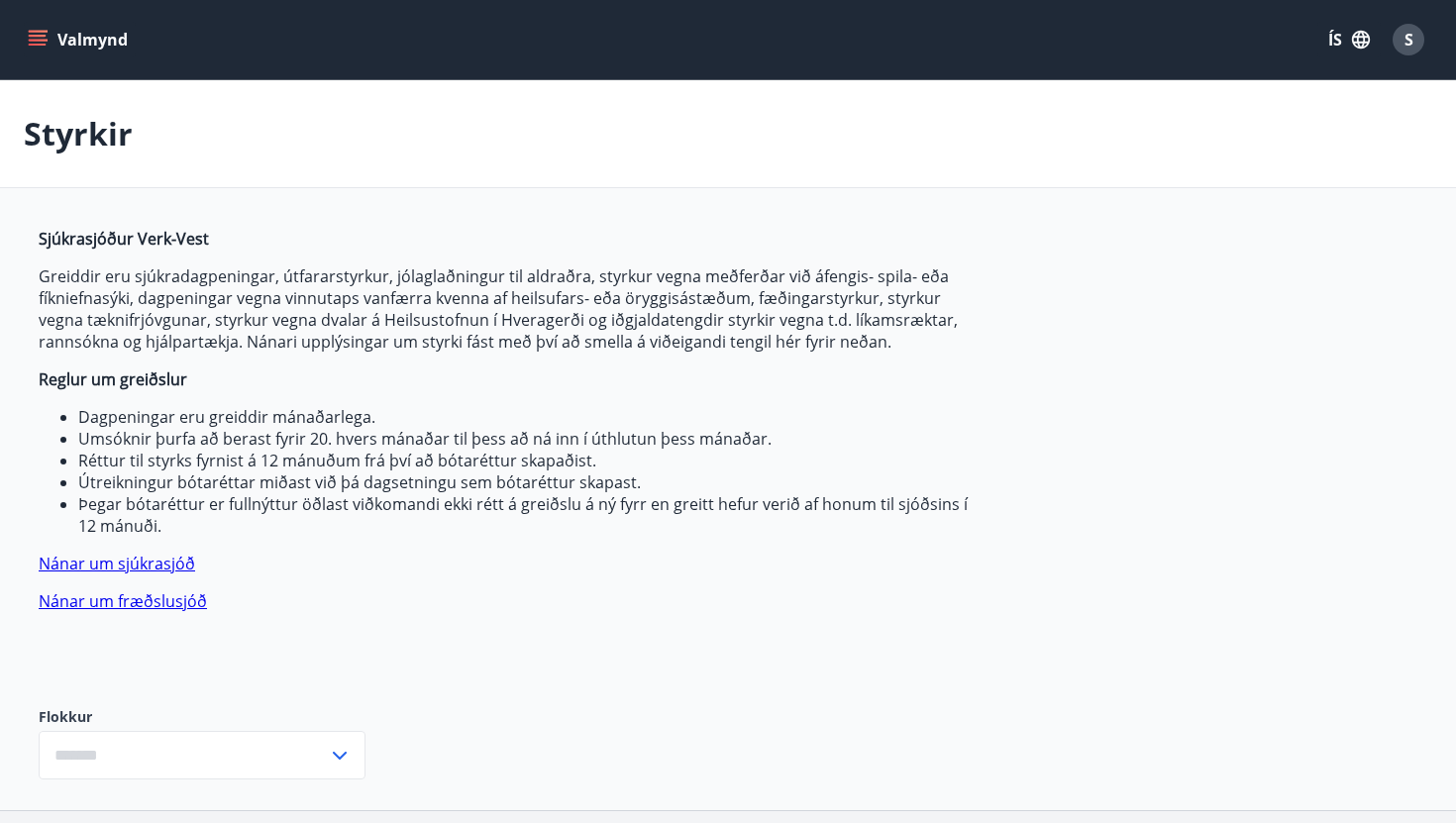 type on "***" 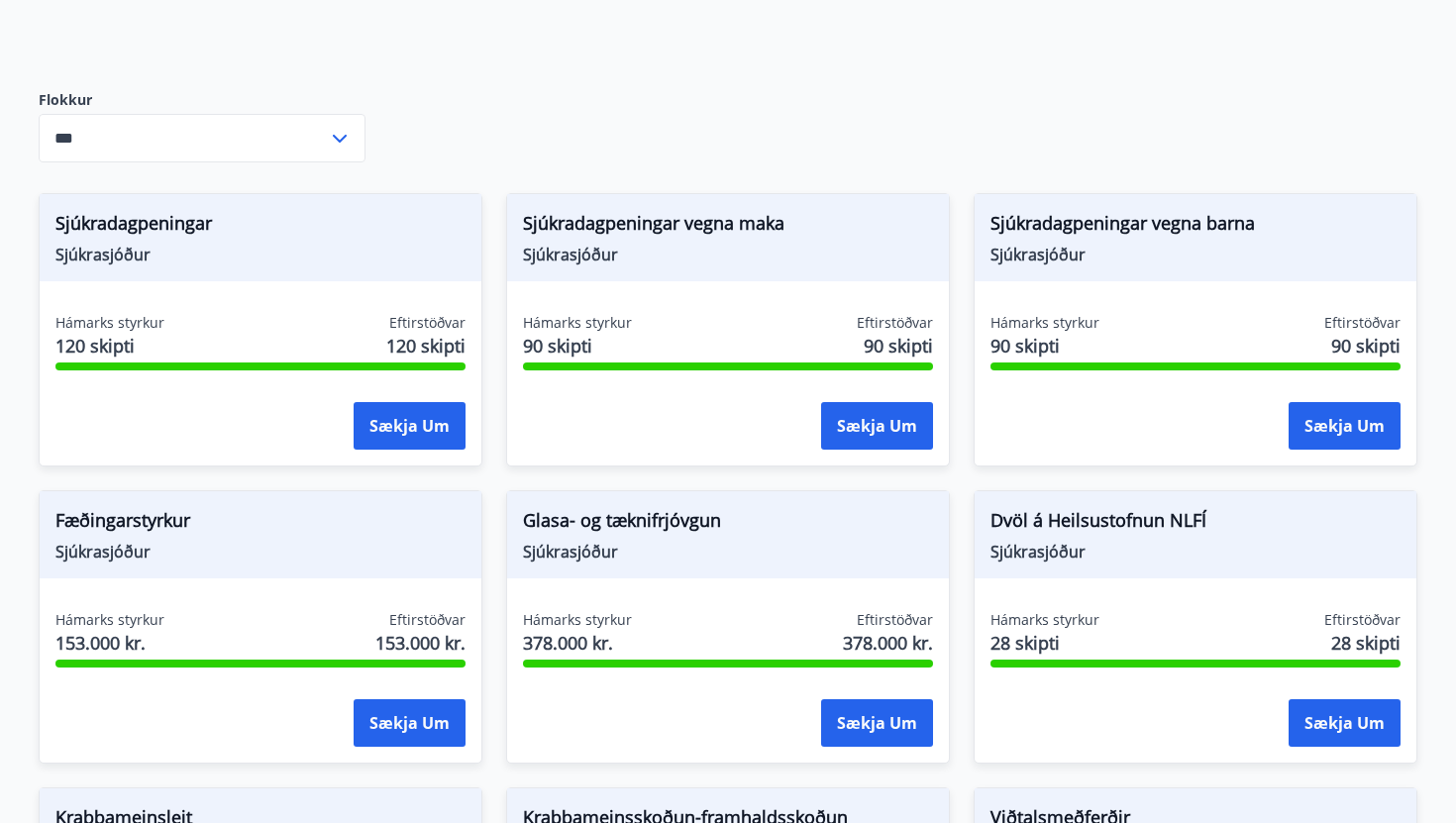 scroll, scrollTop: 616, scrollLeft: 0, axis: vertical 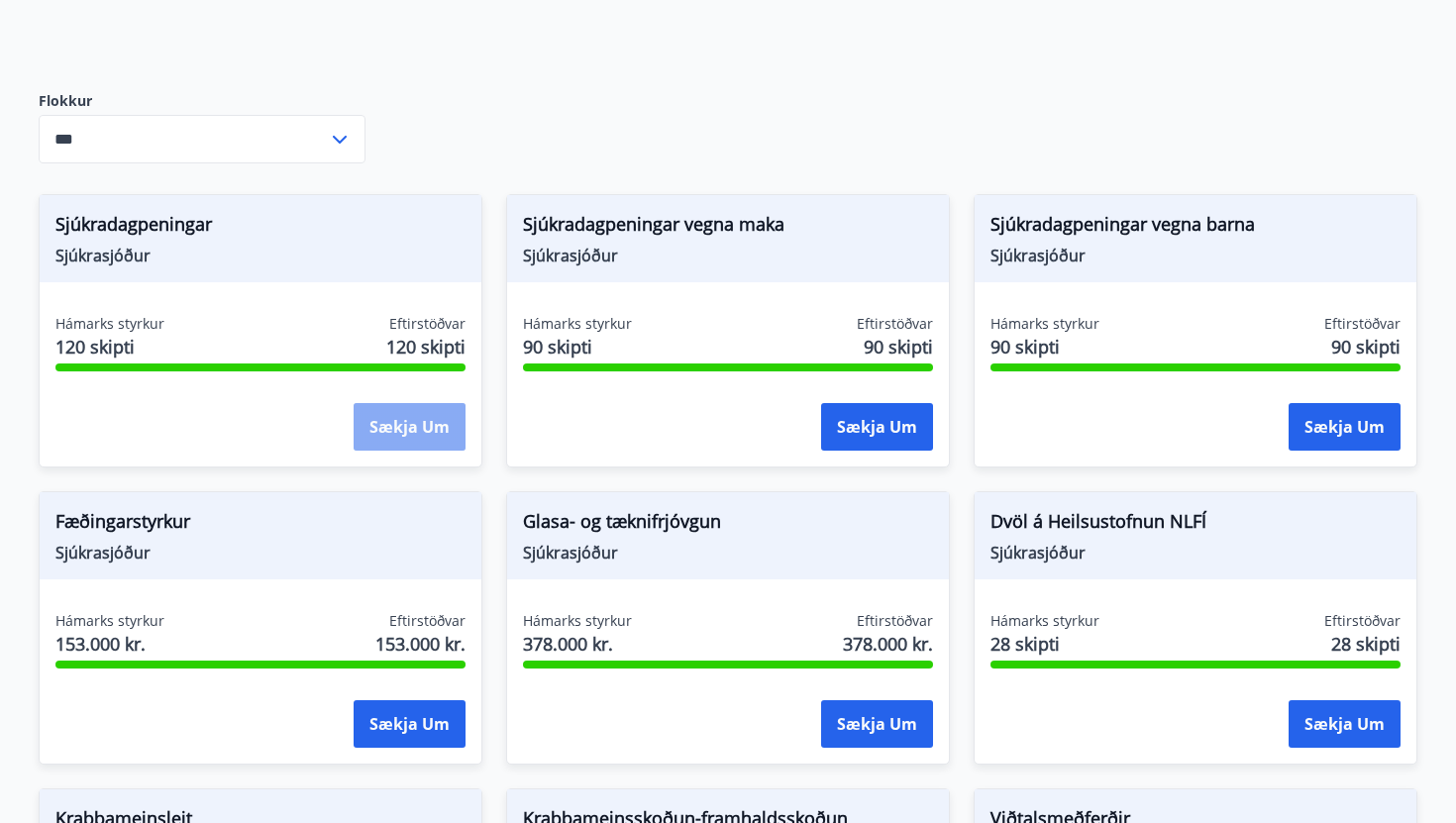 click on "Sækja um" at bounding box center [409, 427] 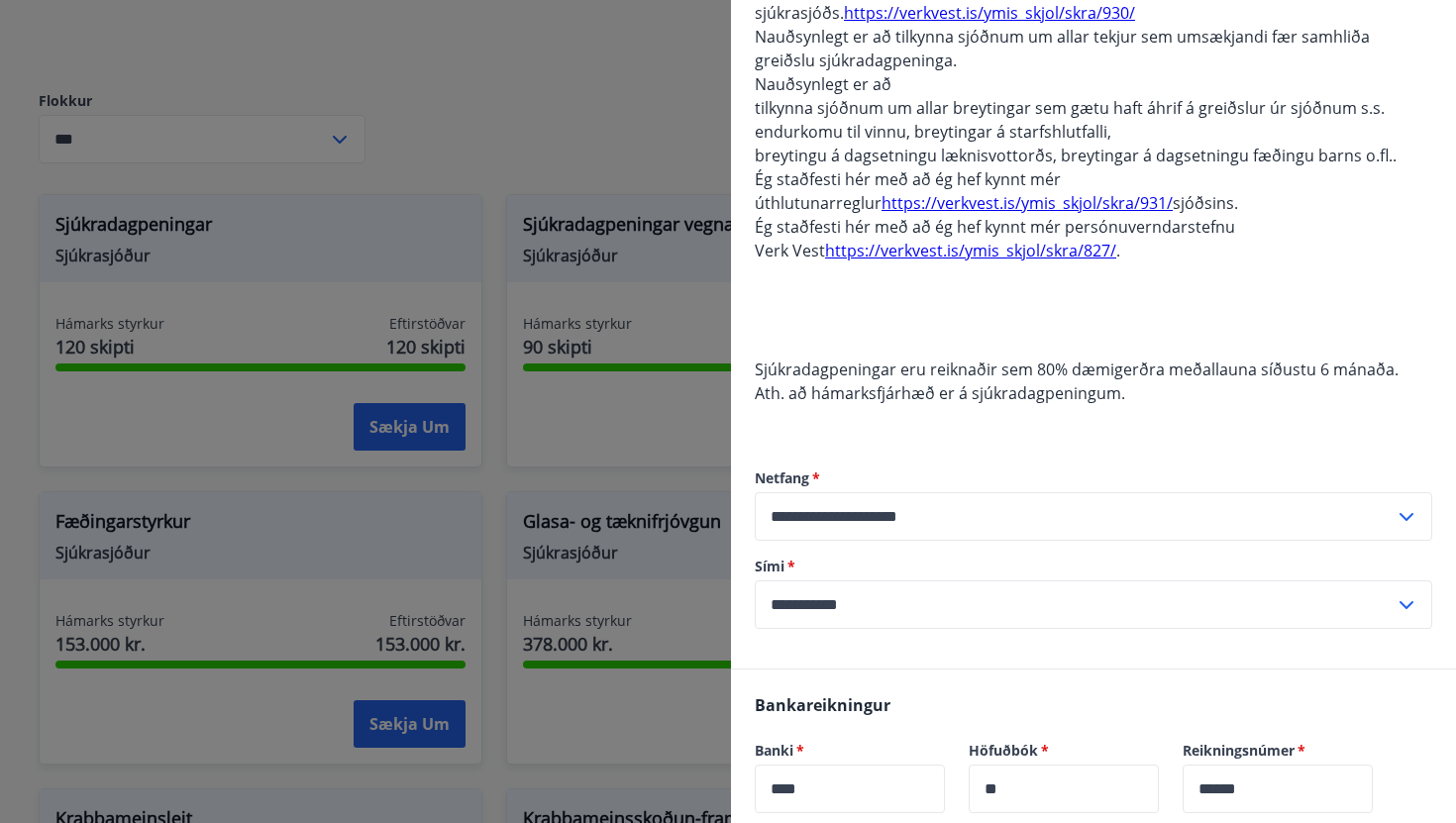scroll, scrollTop: 771, scrollLeft: 0, axis: vertical 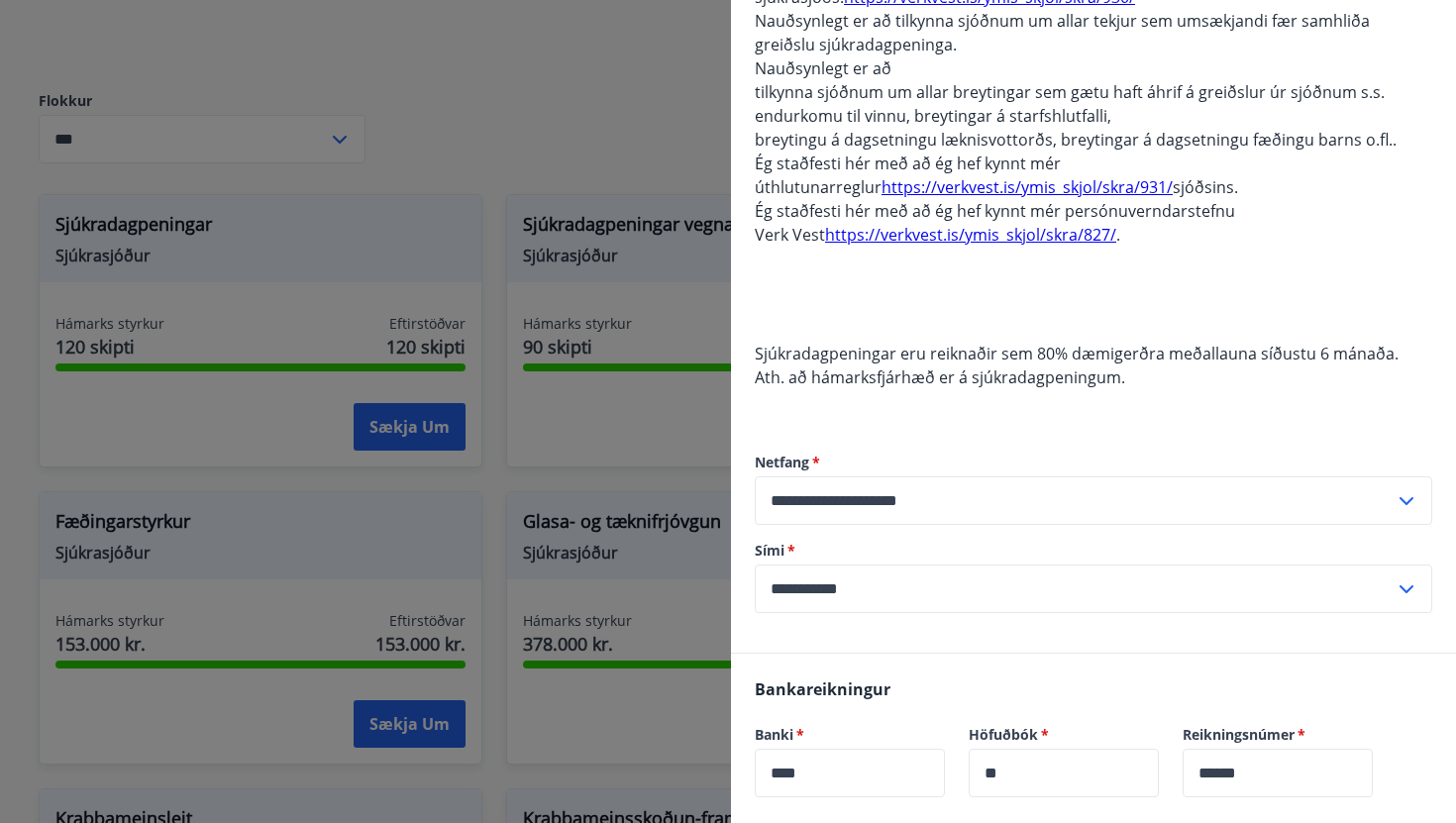 click on "**********" at bounding box center [1075, 500] 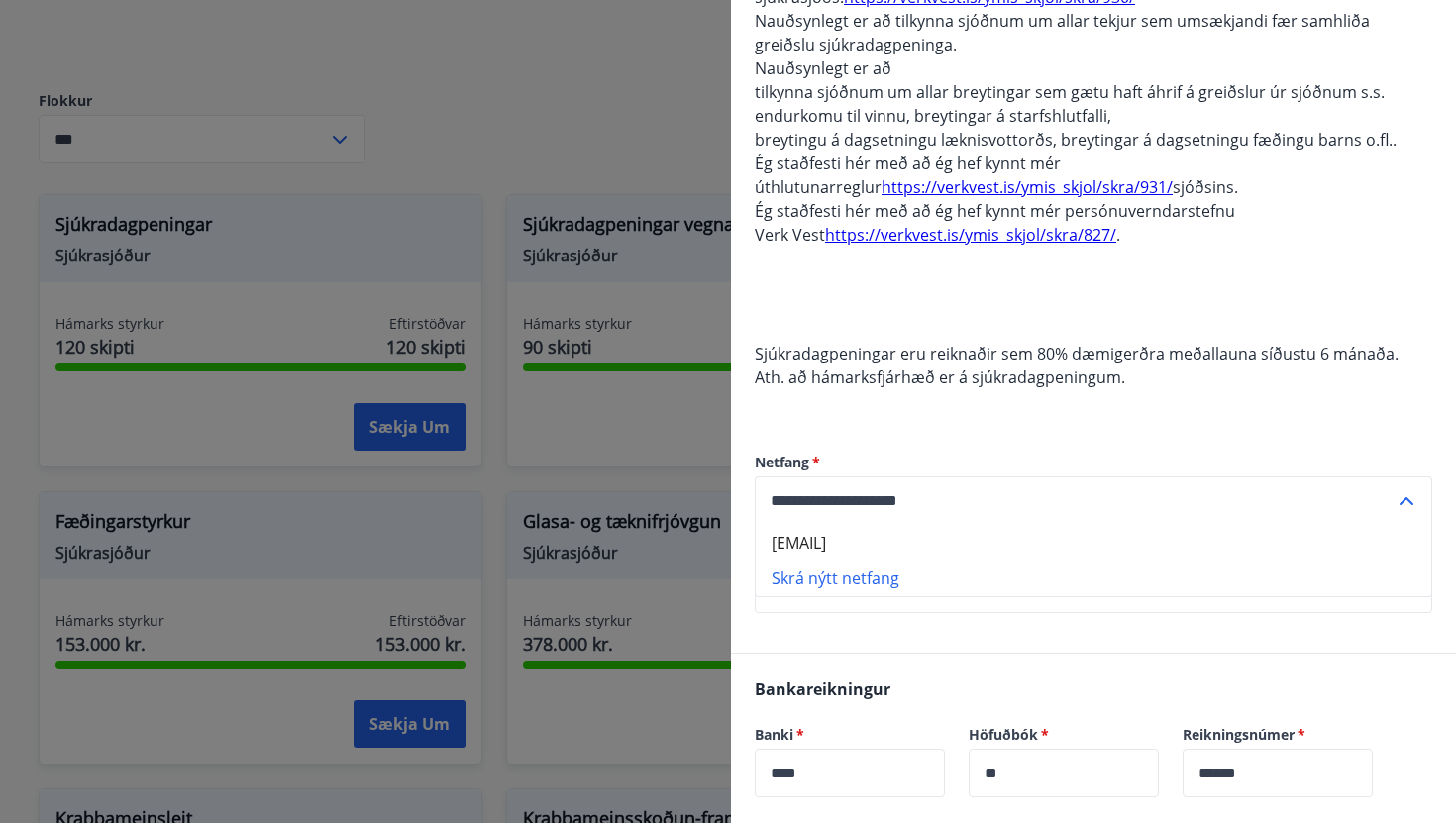drag, startPoint x: 1203, startPoint y: 484, endPoint x: 914, endPoint y: 500, distance: 289.44257 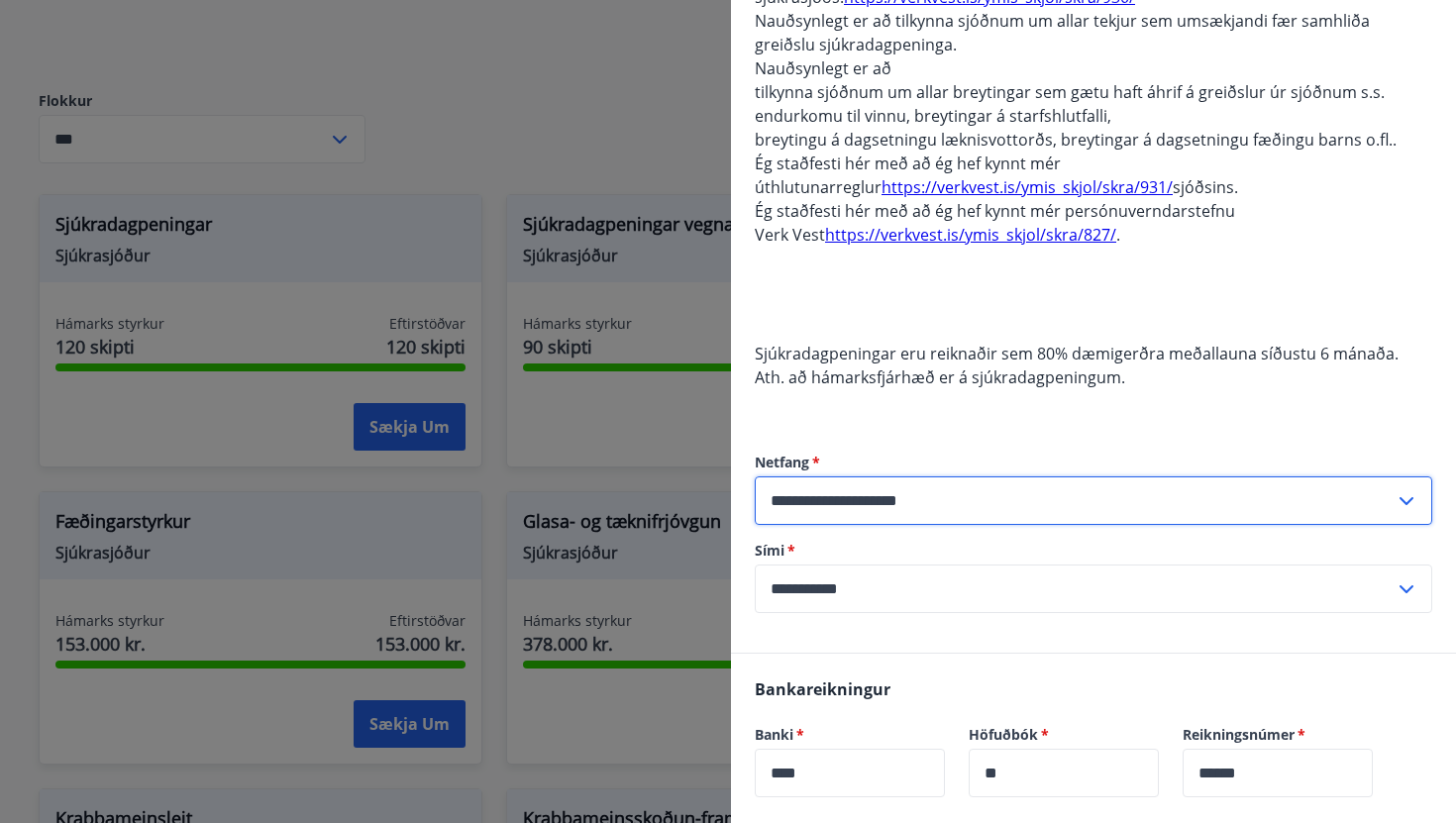 type on "**********" 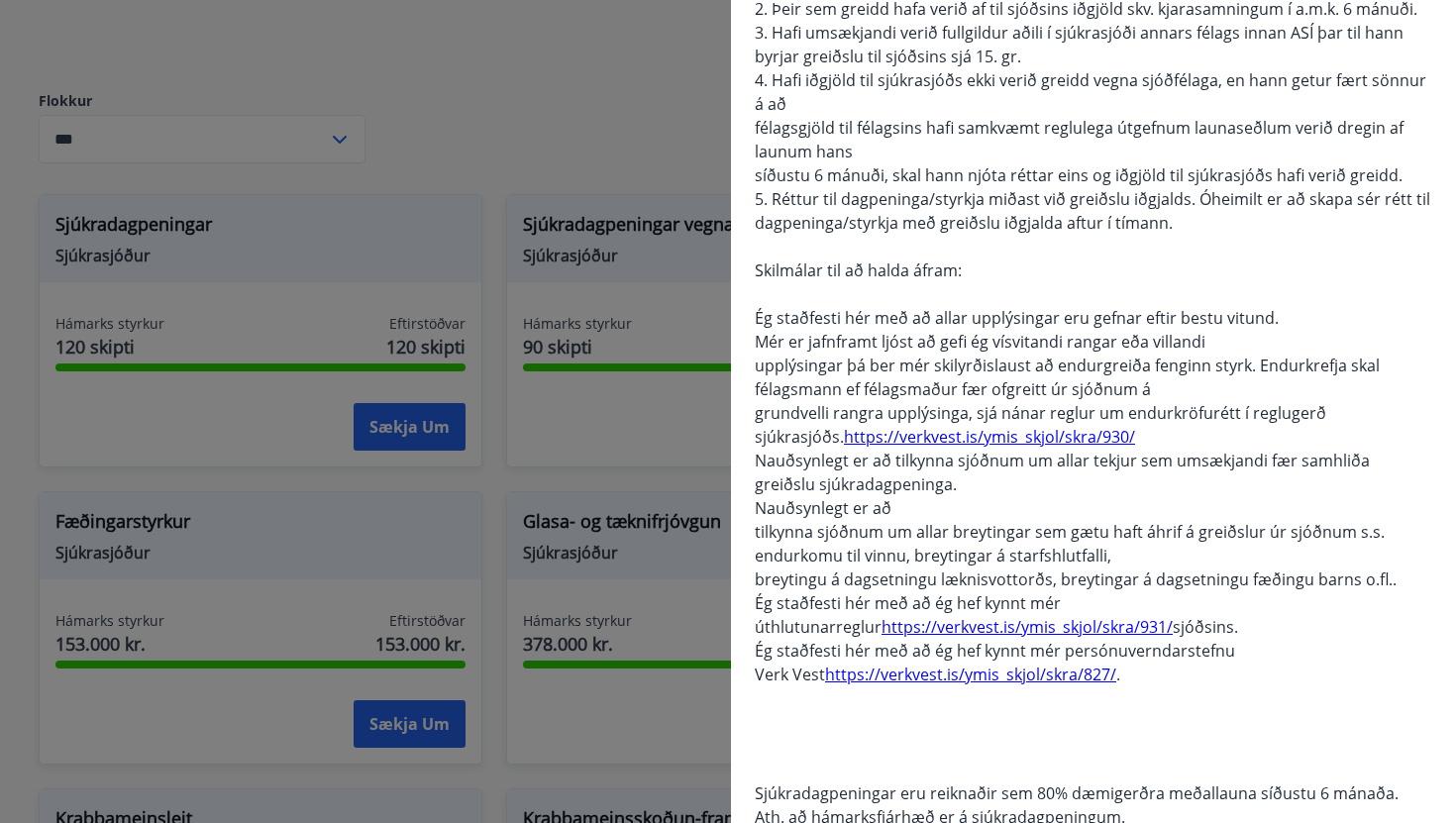 scroll, scrollTop: 0, scrollLeft: 0, axis: both 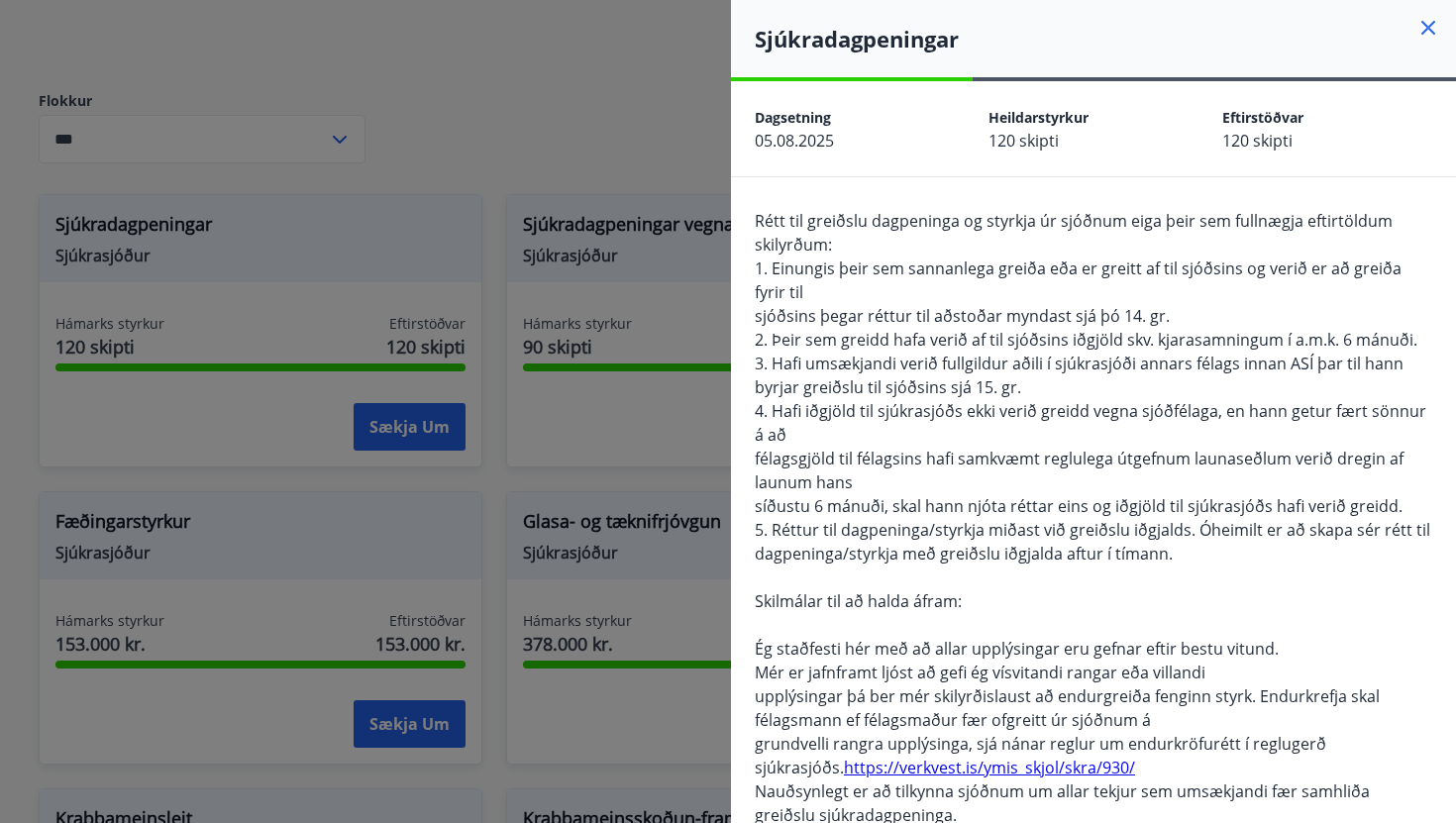 click 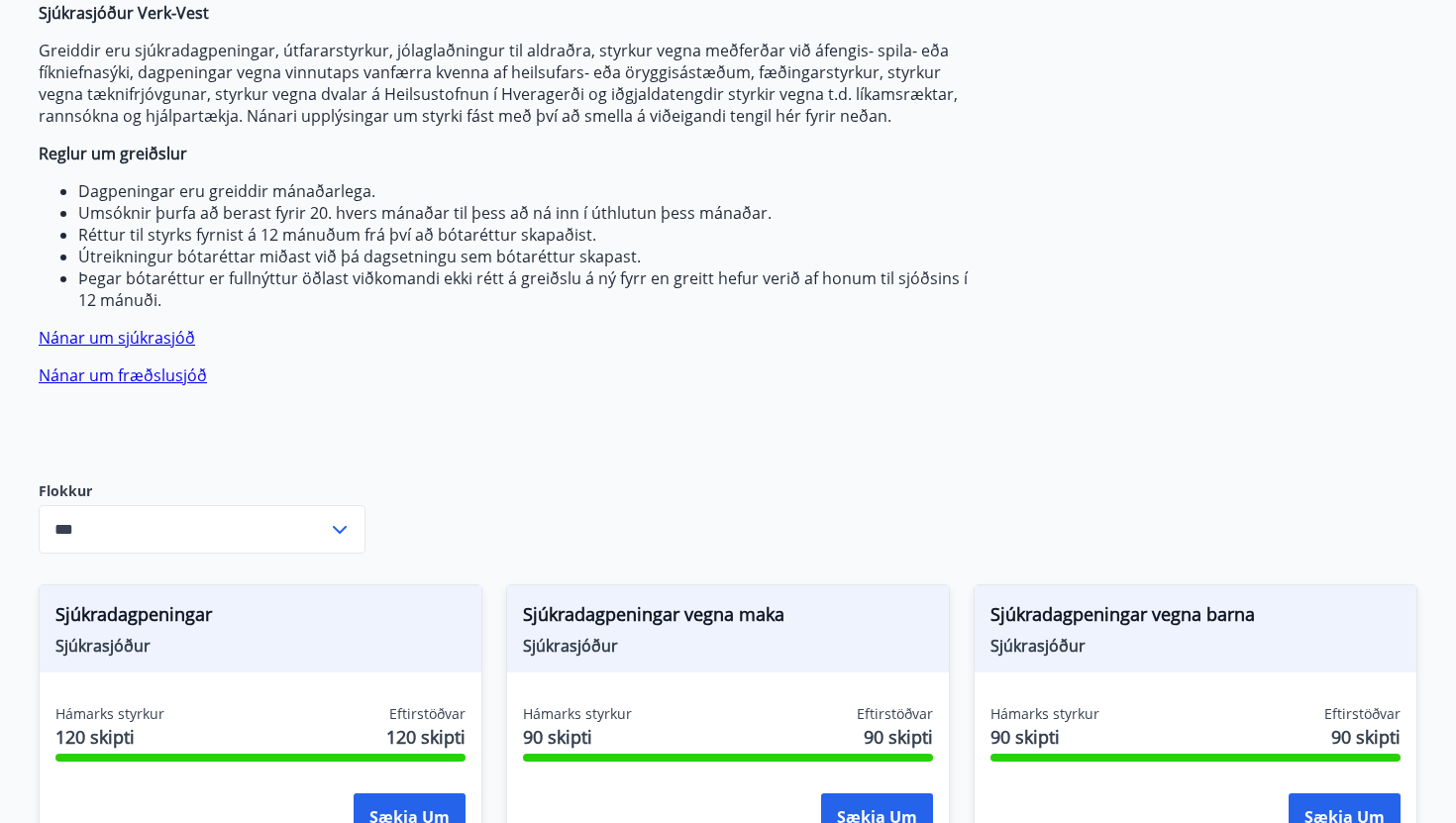 scroll, scrollTop: 0, scrollLeft: 0, axis: both 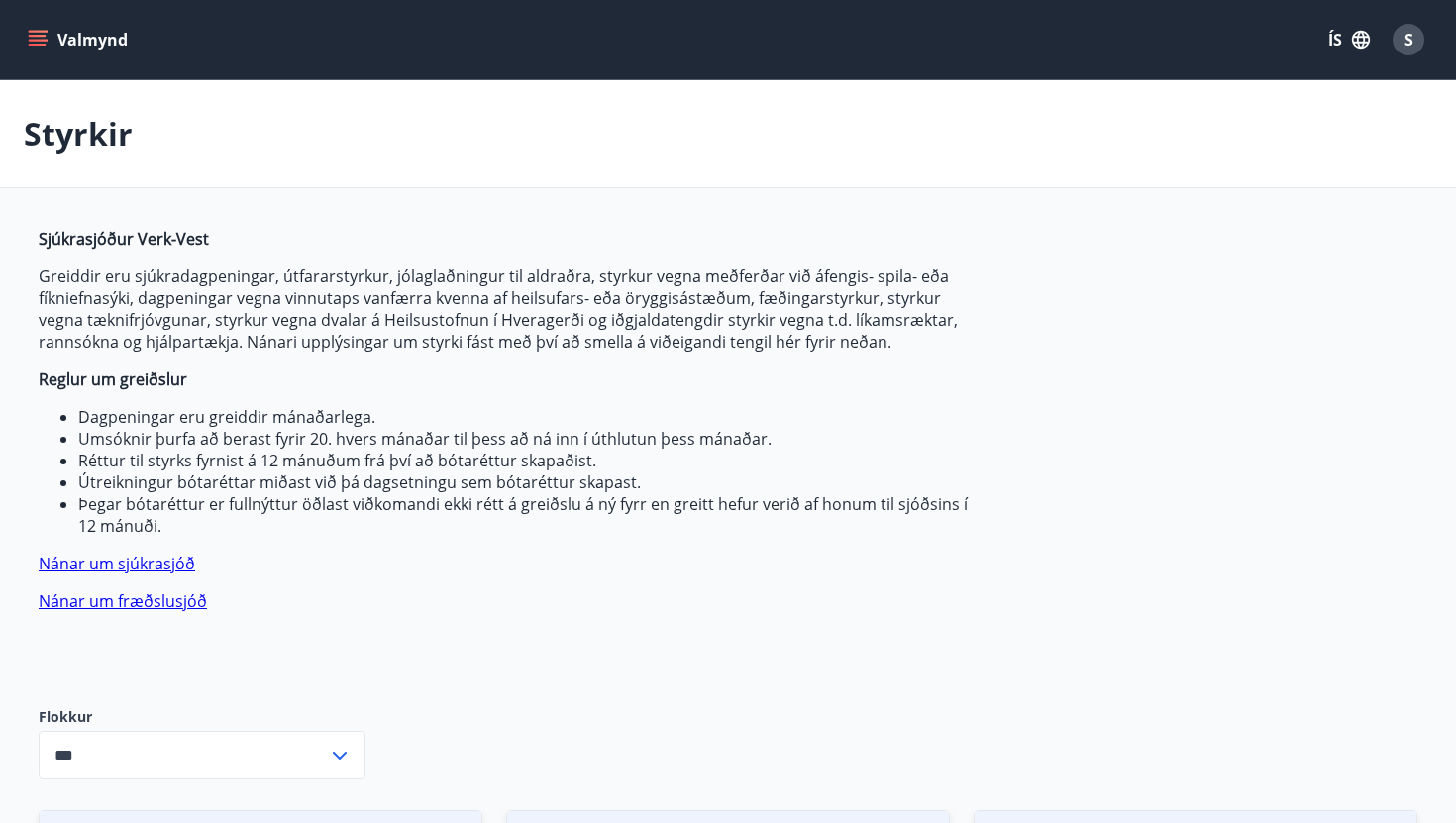 click on "Valmynd" at bounding box center [79, 40] 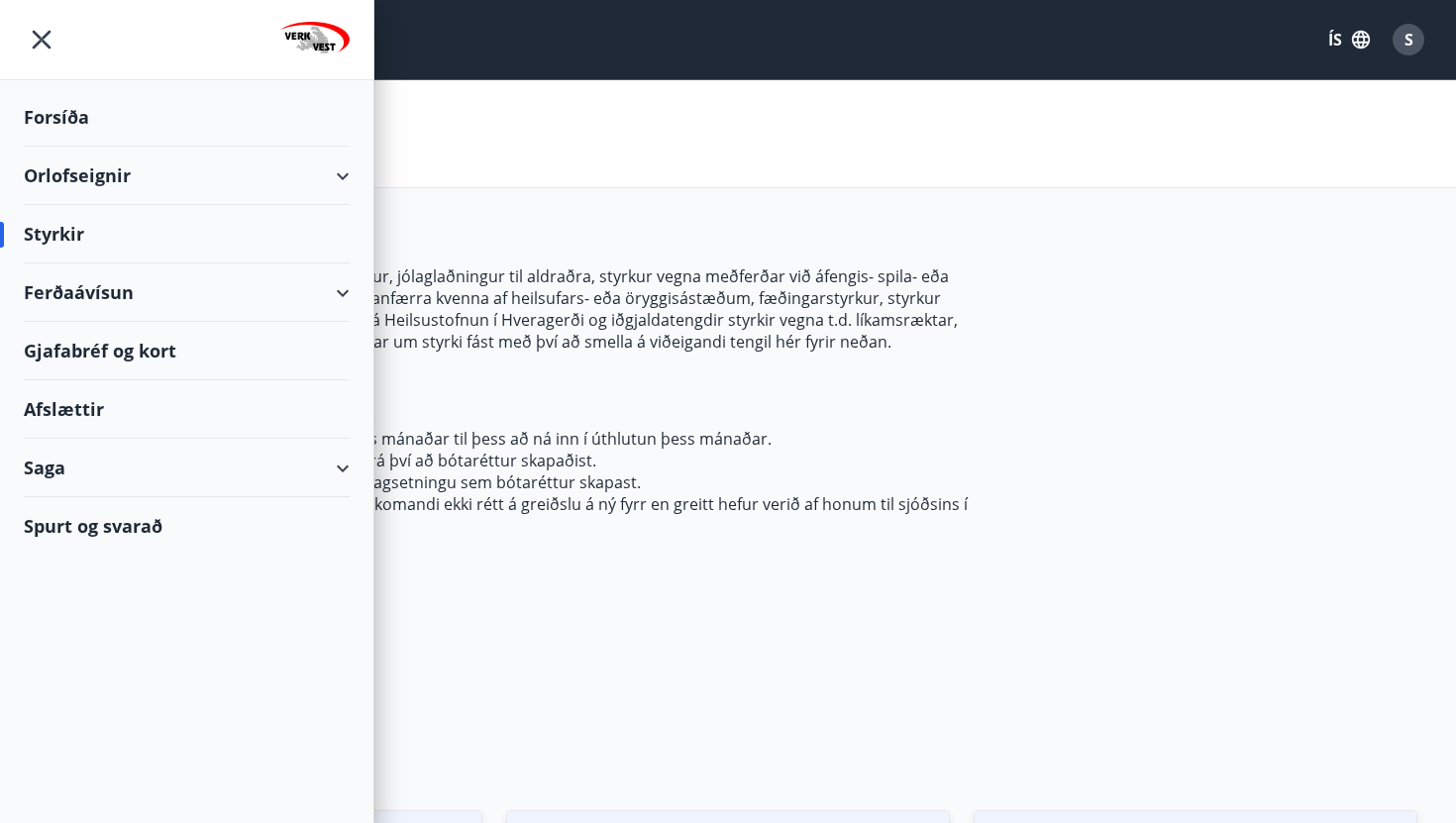 click 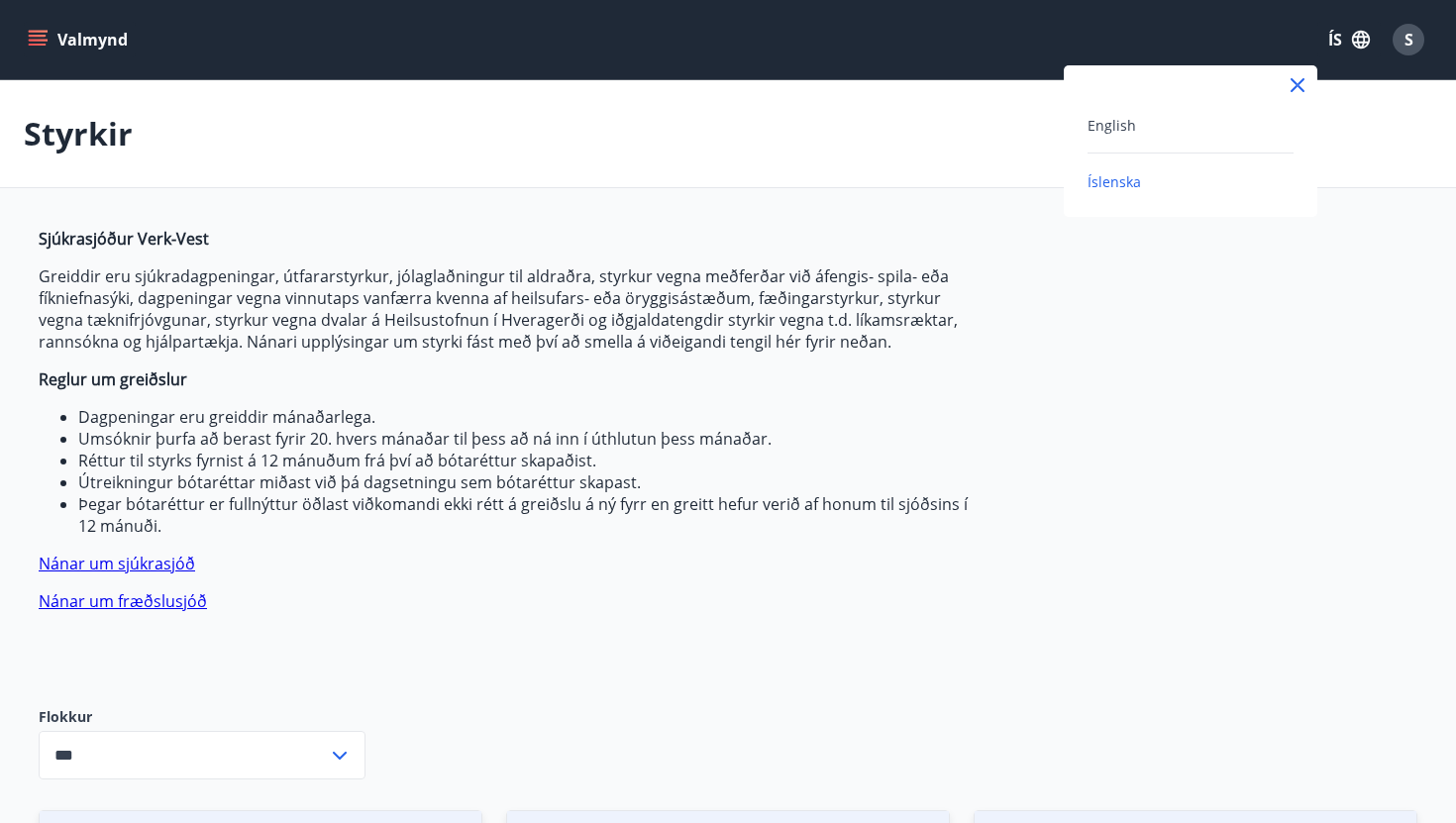 click at bounding box center (728, 411) 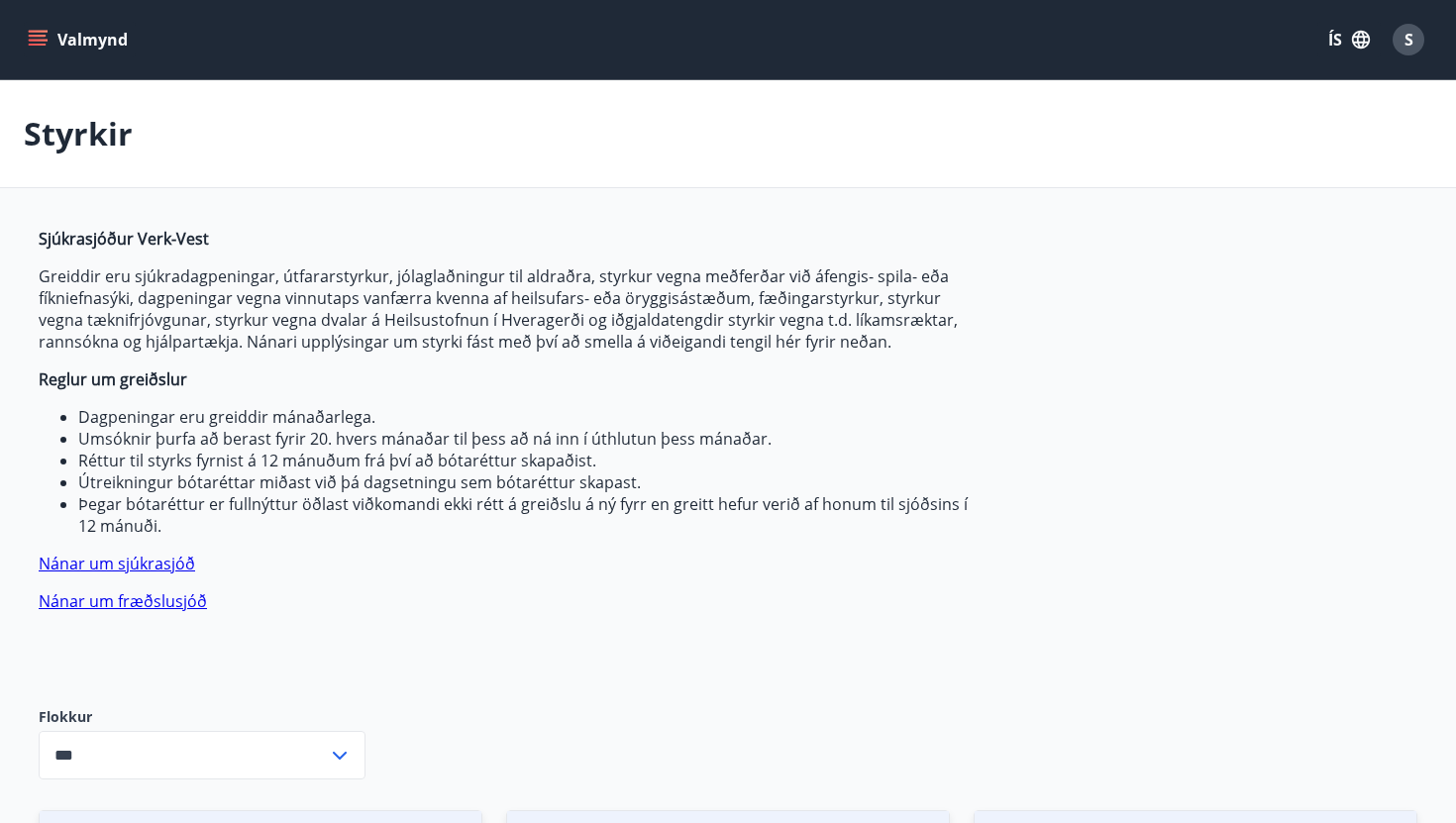 click on "S" at bounding box center [1408, 40] 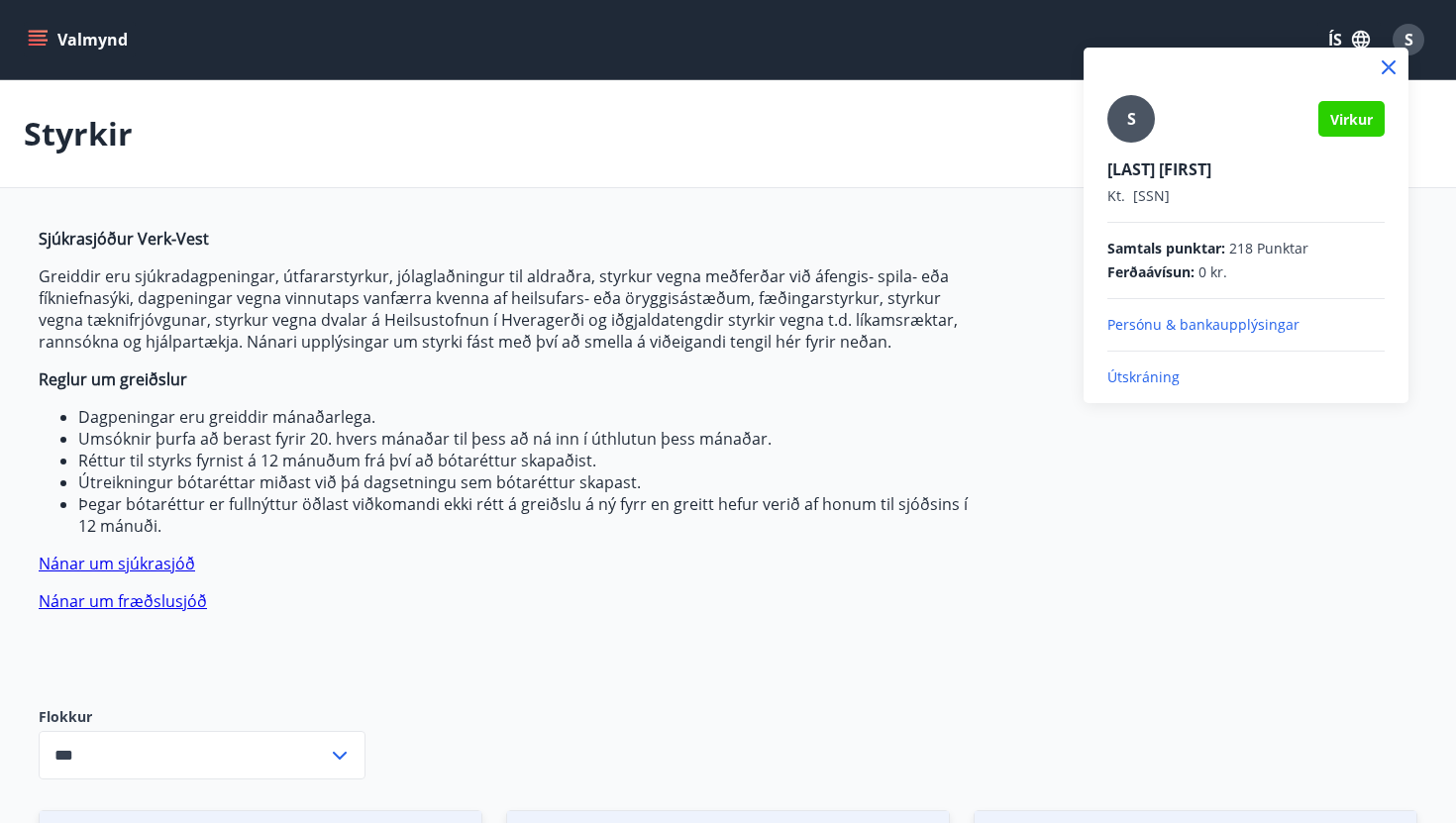 click on "Persónu & bankaupplýsingar" at bounding box center (1246, 325) 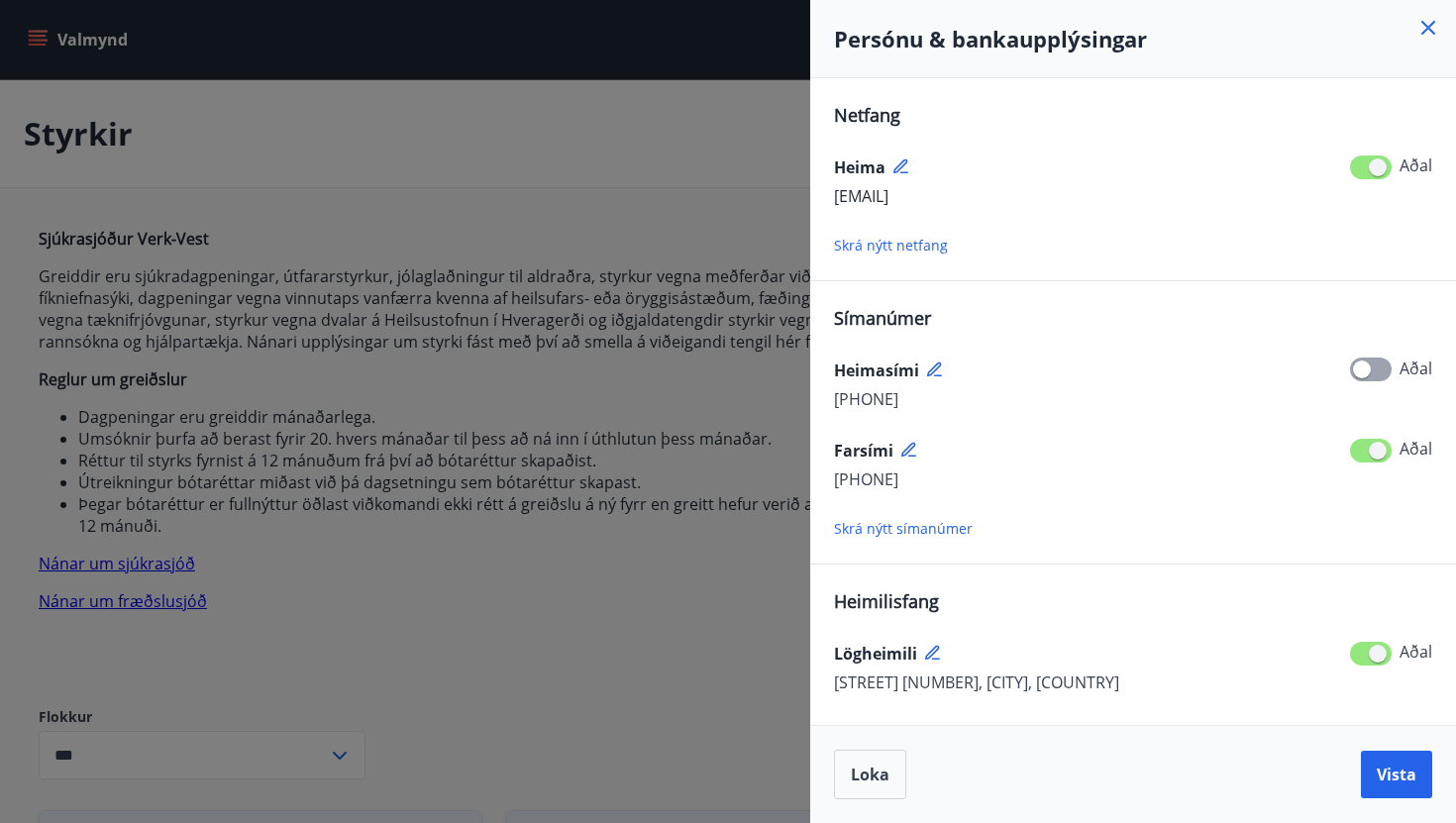 click on "Skrá nýtt netfang" at bounding box center (890, 245) 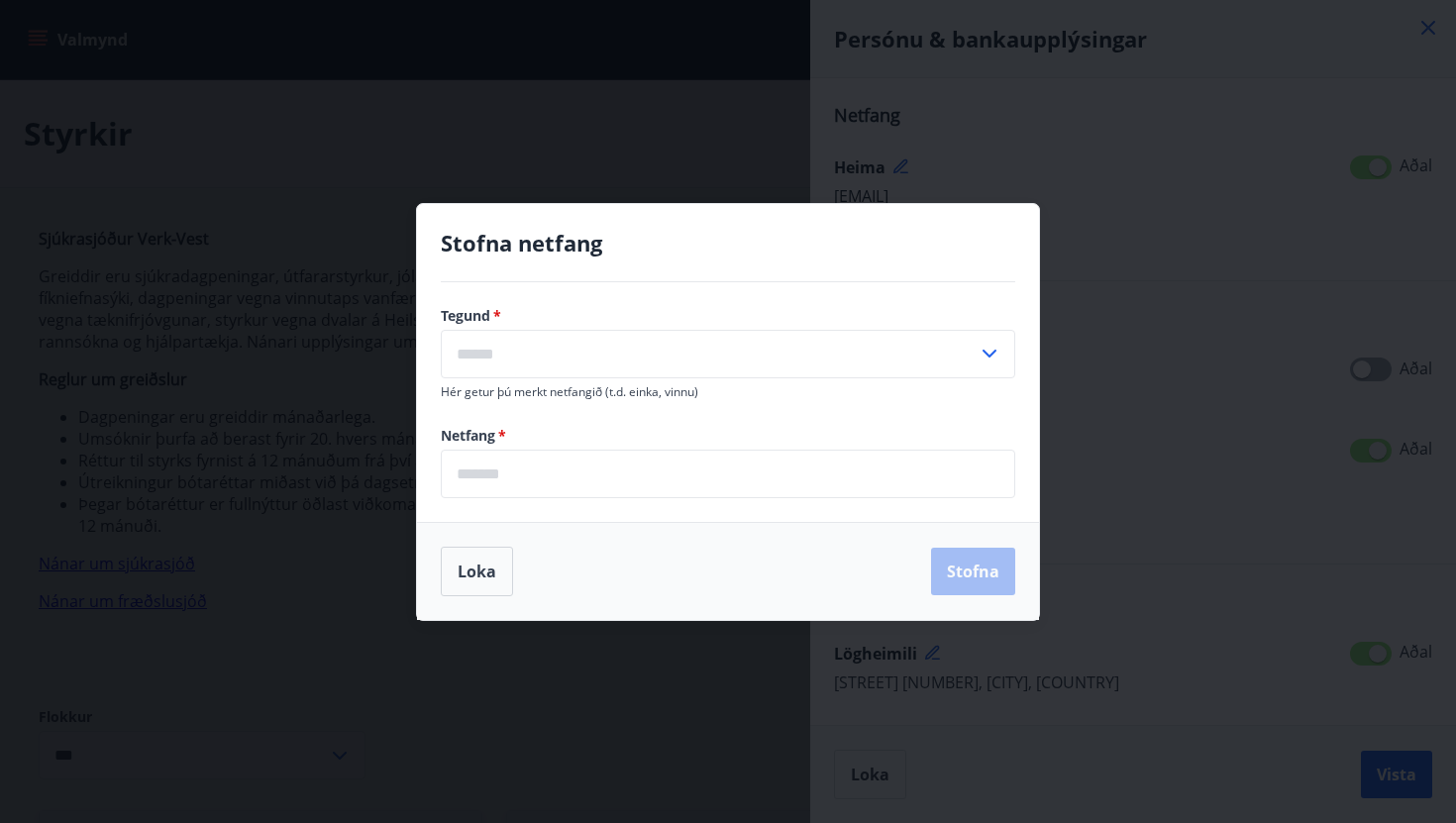 click at bounding box center (709, 354) 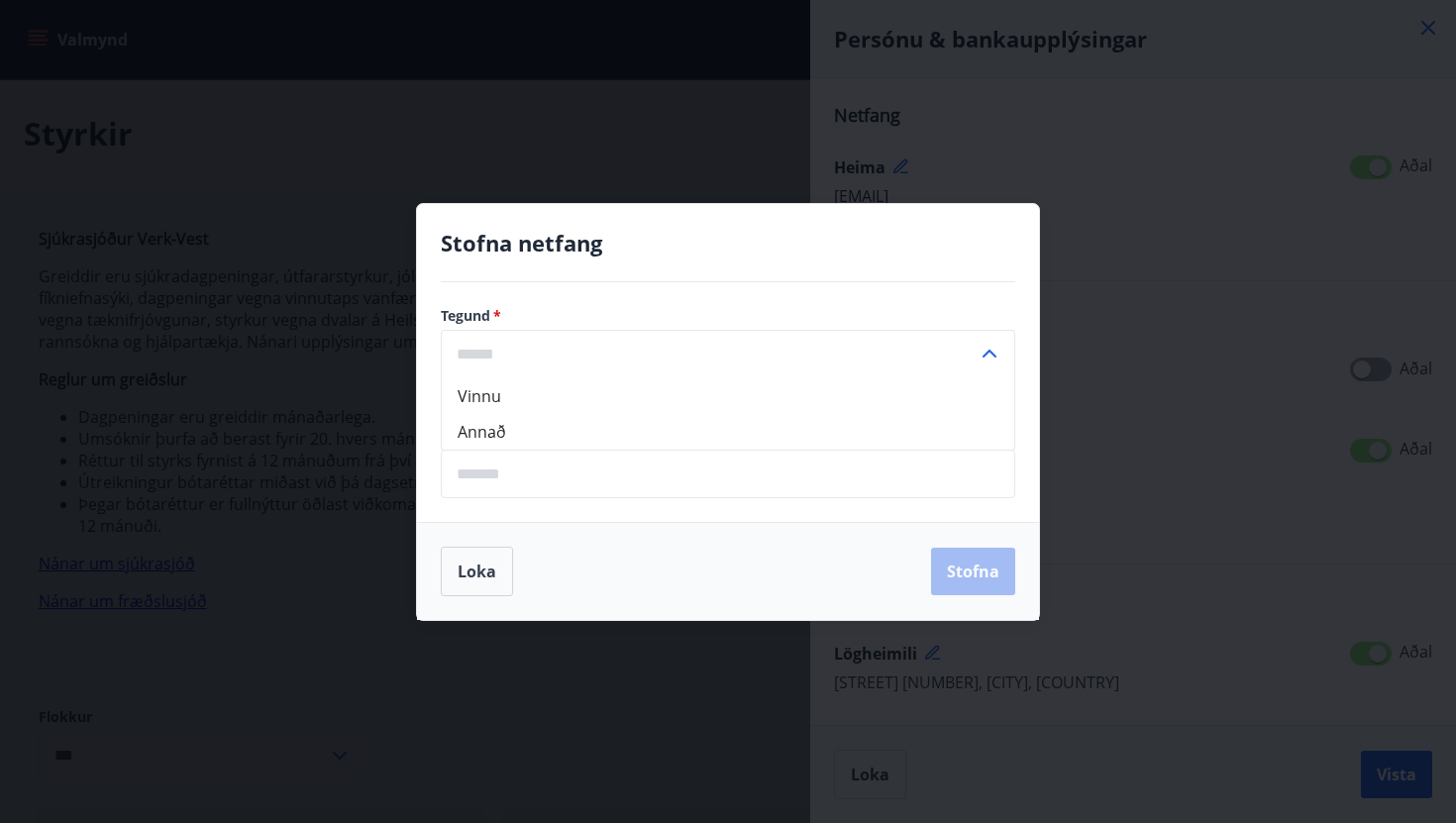 click on "Annað" at bounding box center [728, 432] 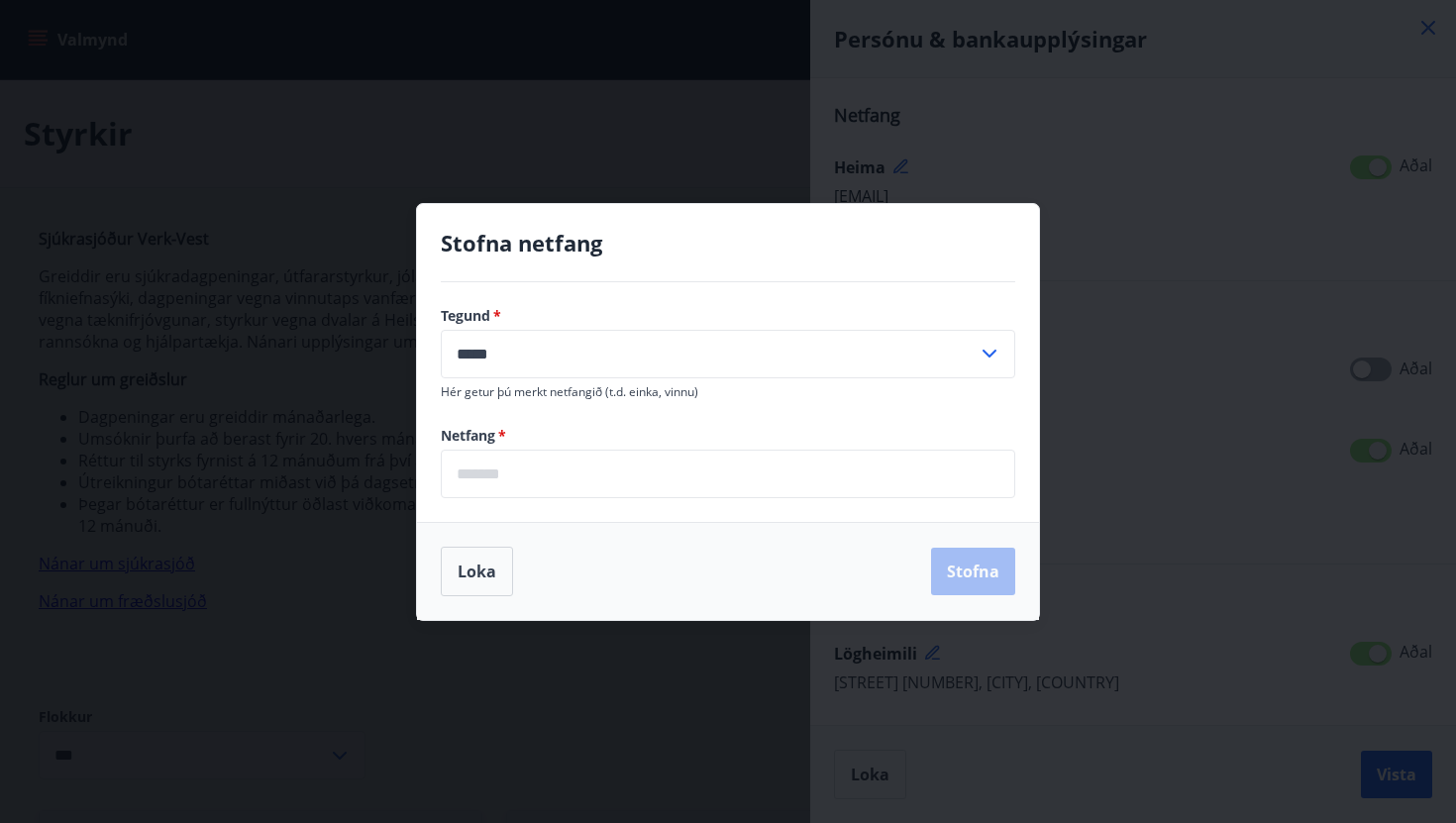 click at bounding box center [728, 473] 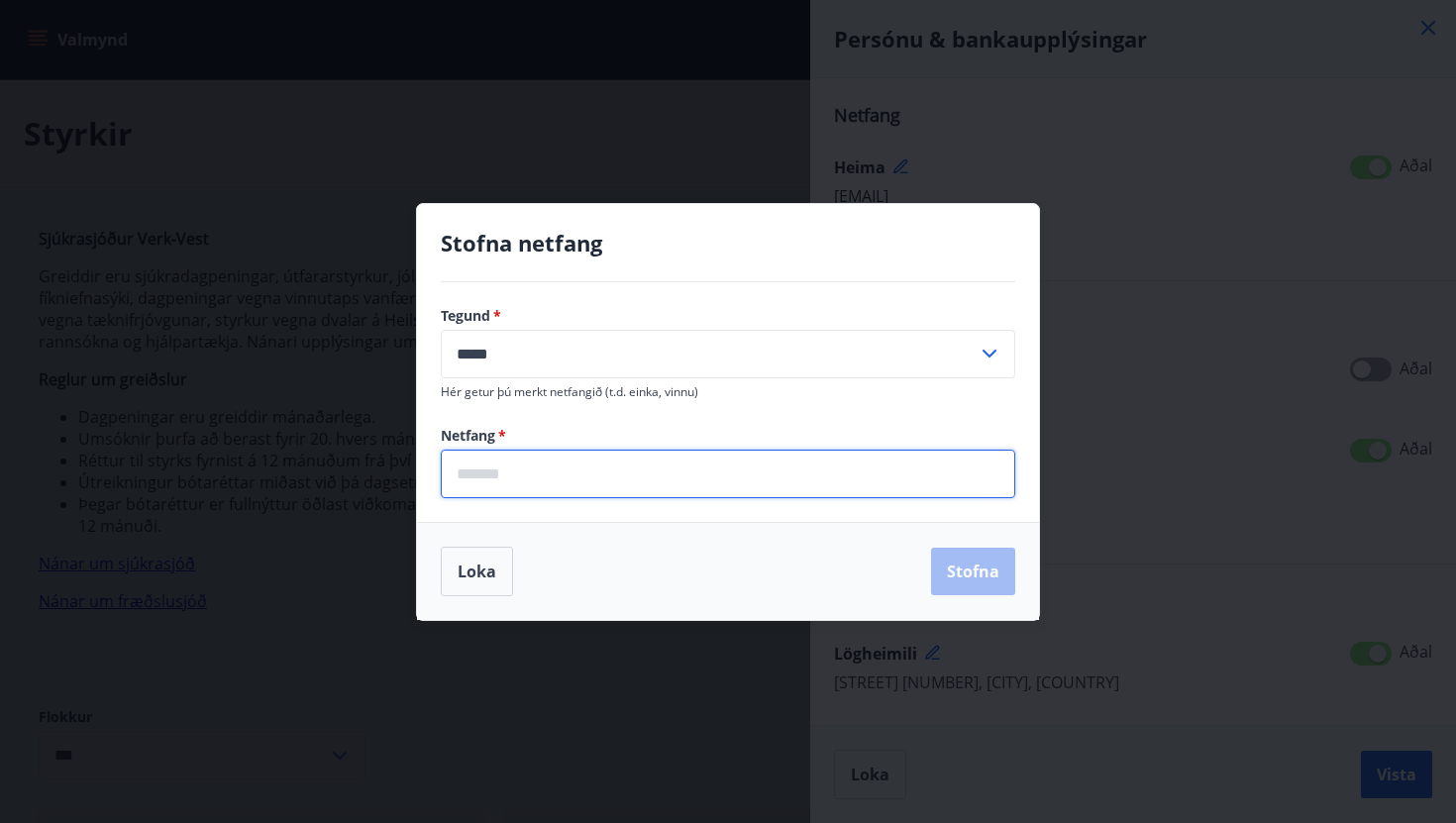 type on "**********" 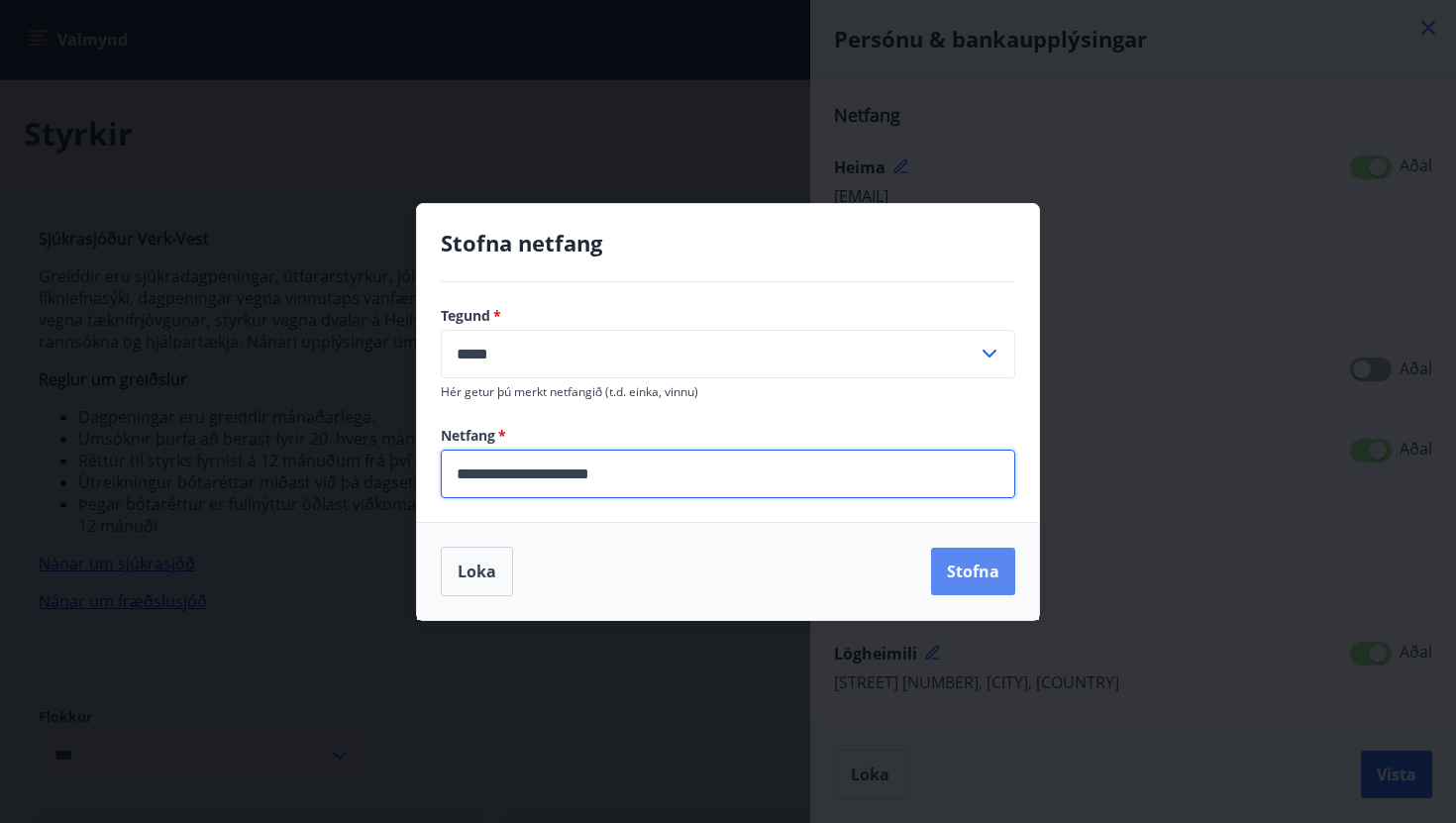 click on "Stofna" at bounding box center [973, 571] 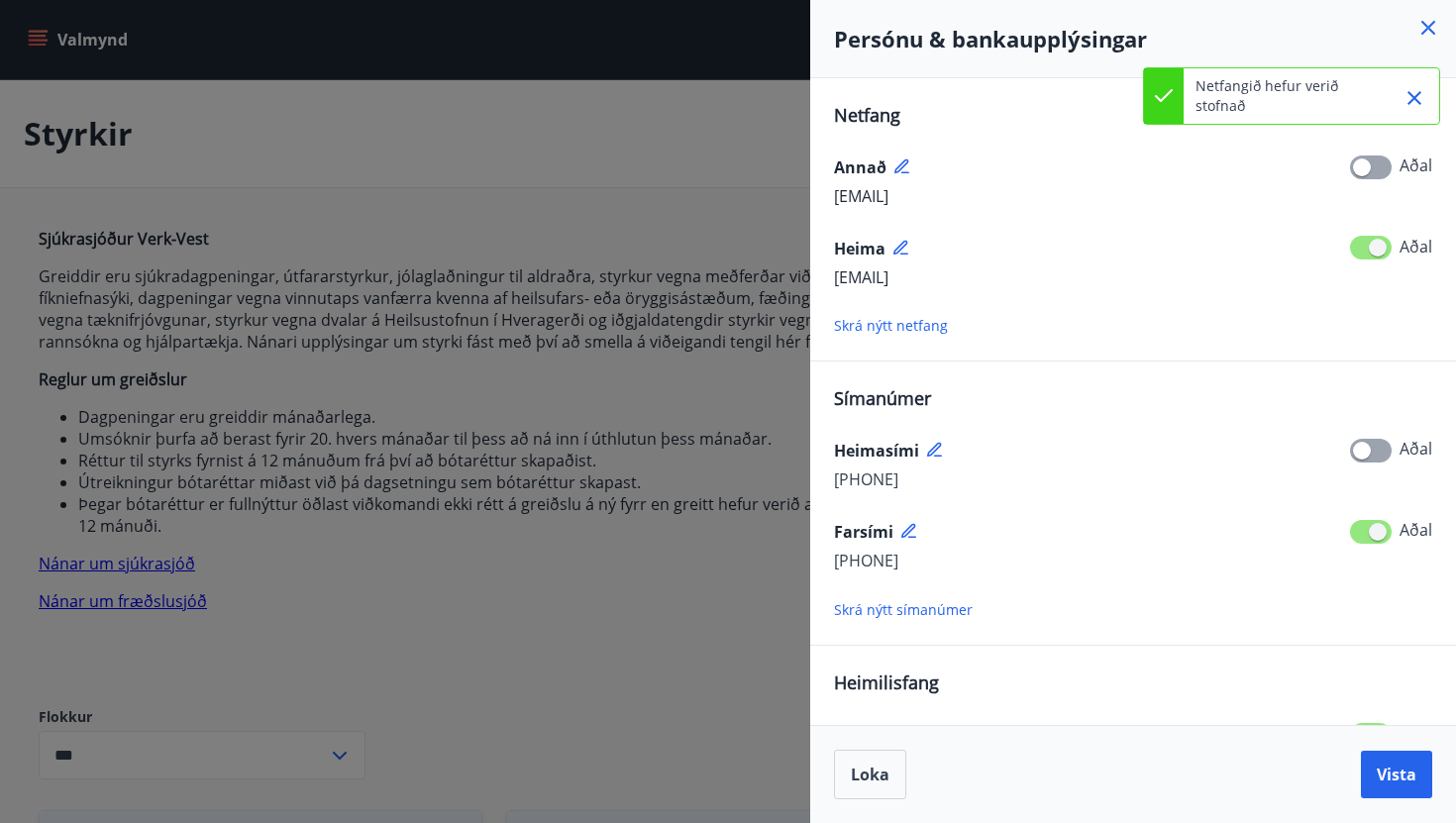 click at bounding box center (1371, 532) 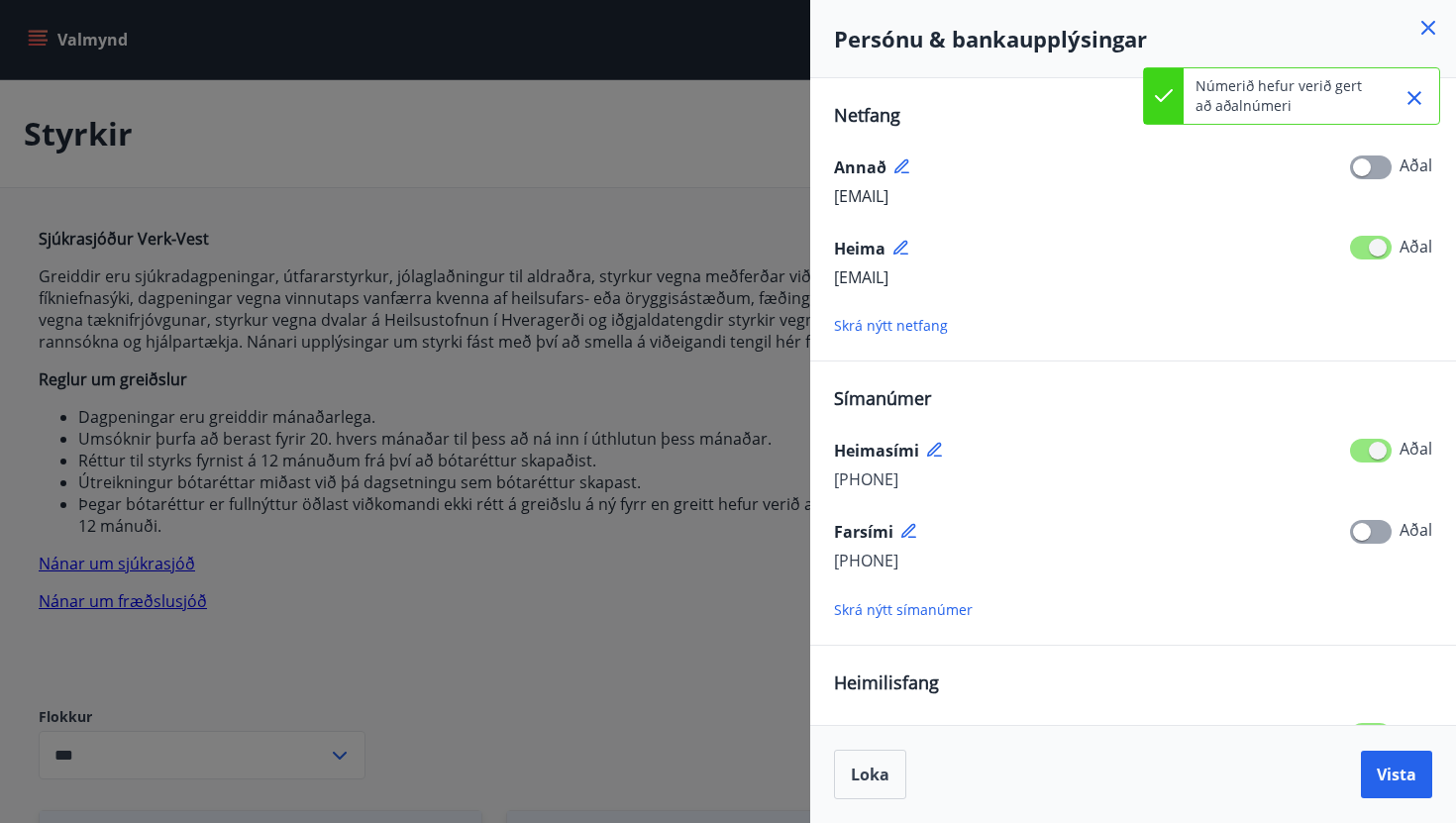click at bounding box center (1371, 451) 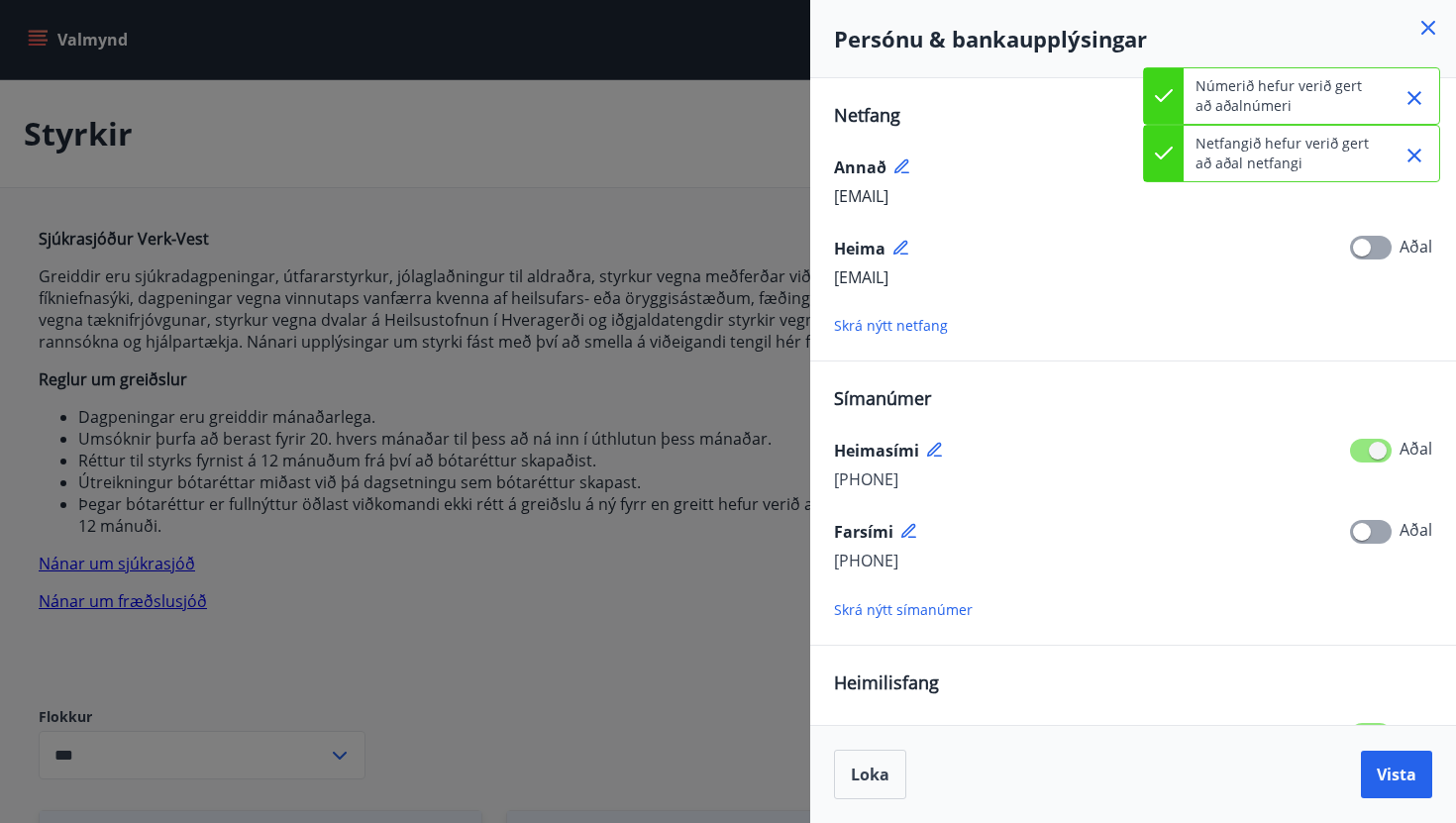 click on "Heima [EMAIL] Aðal" at bounding box center [1133, 250] 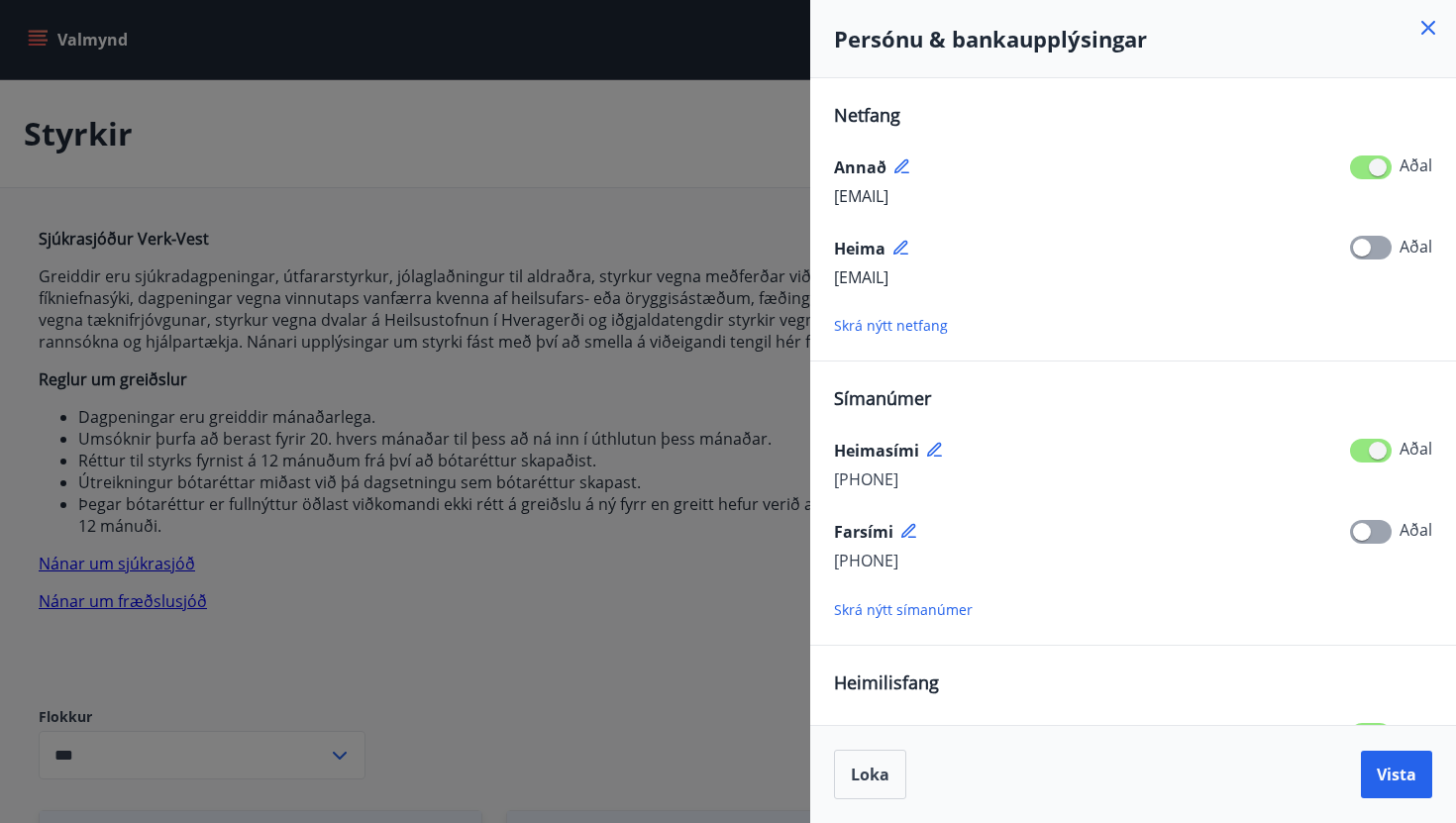 scroll, scrollTop: 274, scrollLeft: 0, axis: vertical 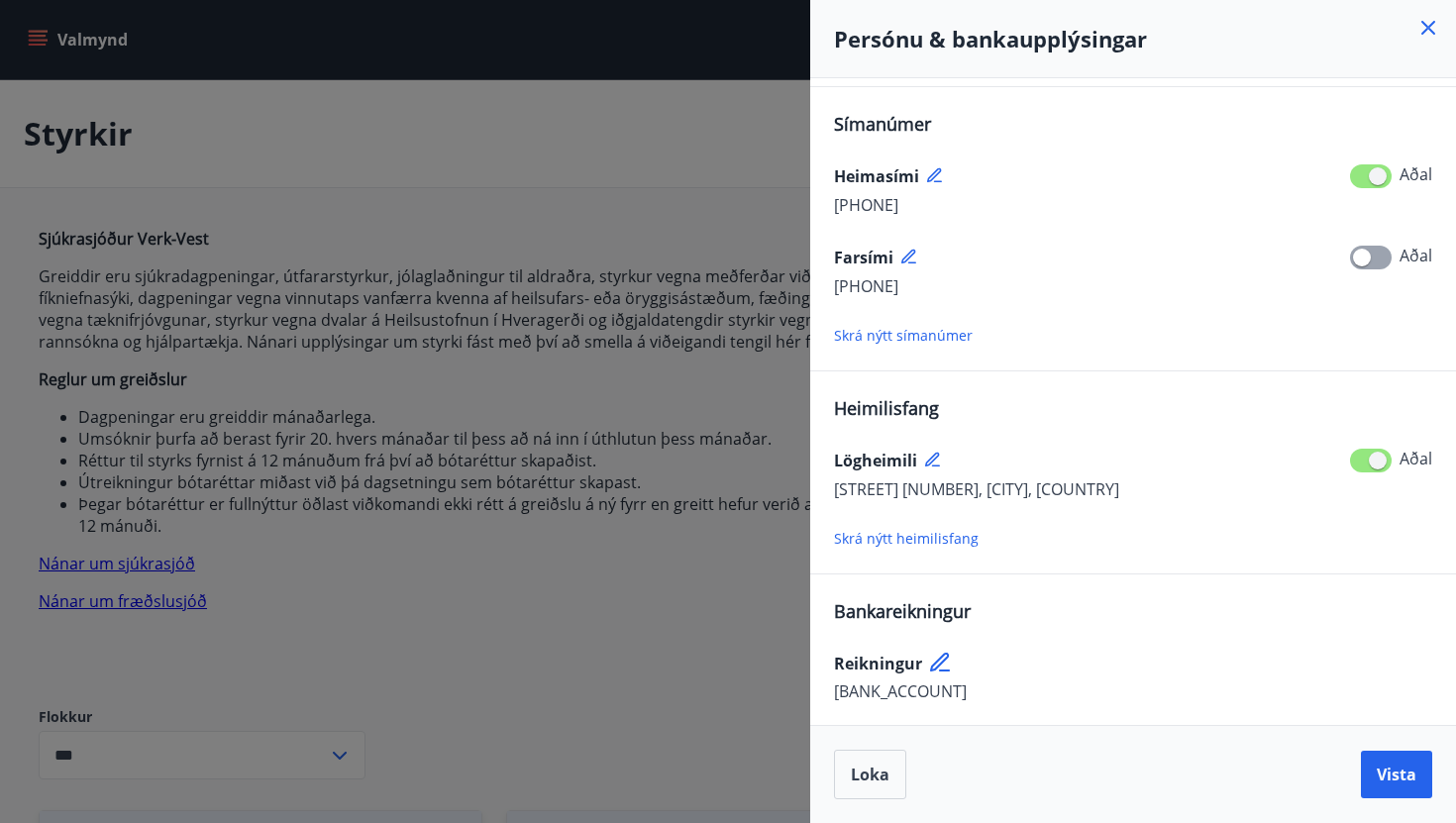 click on "Skrá nýtt heimilisfang" at bounding box center [906, 538] 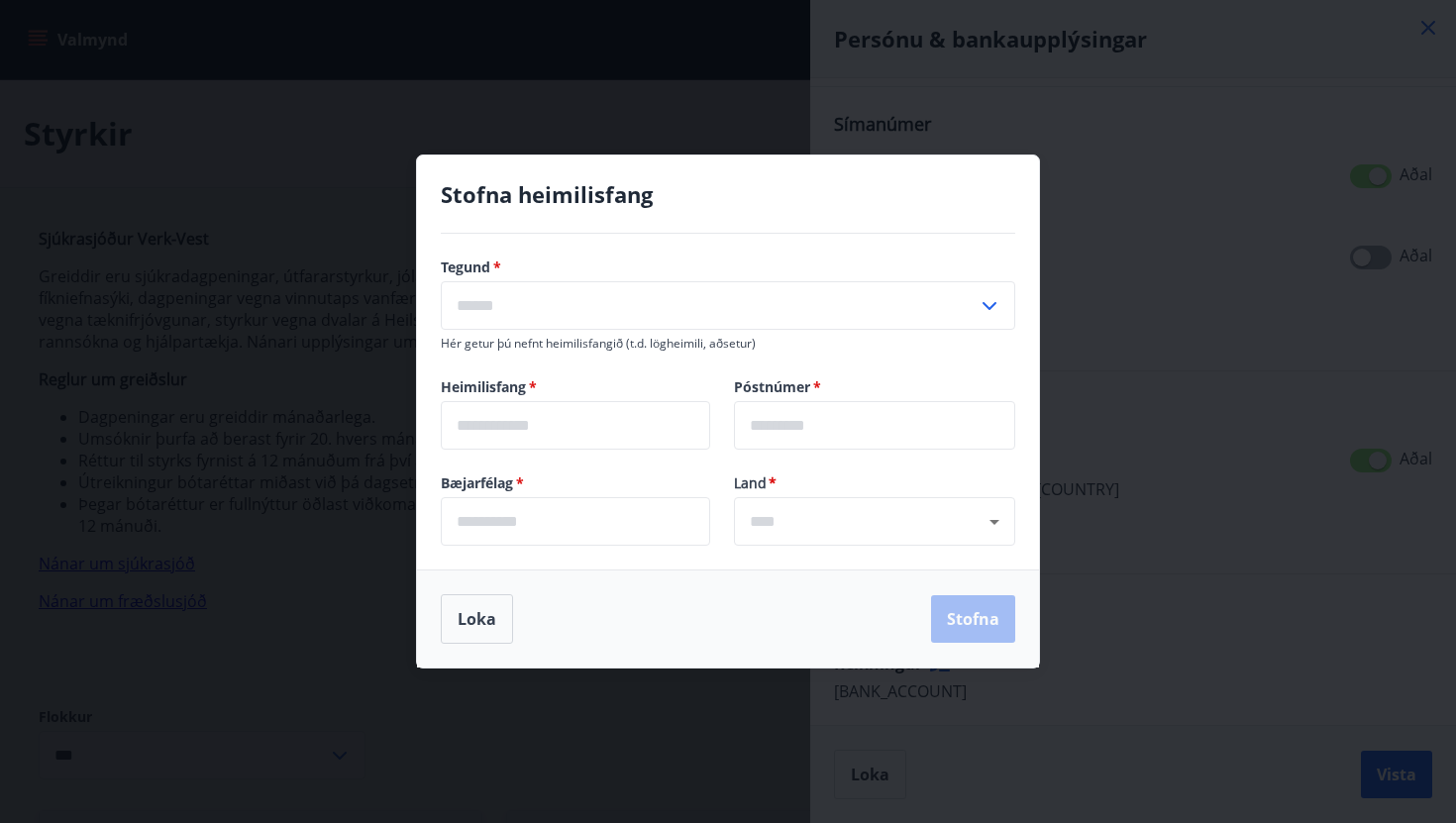 click at bounding box center (709, 305) 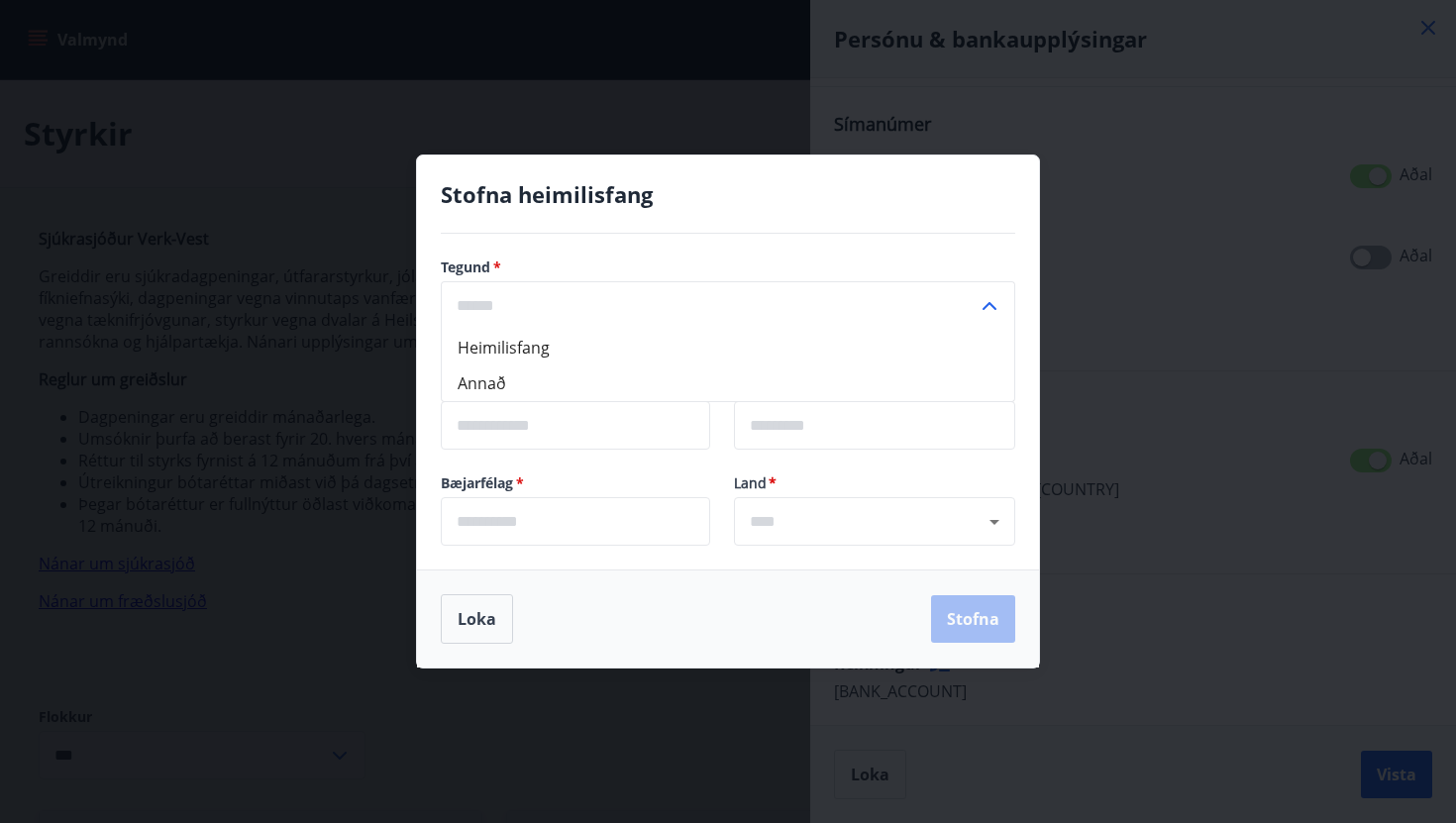 click at bounding box center (709, 305) 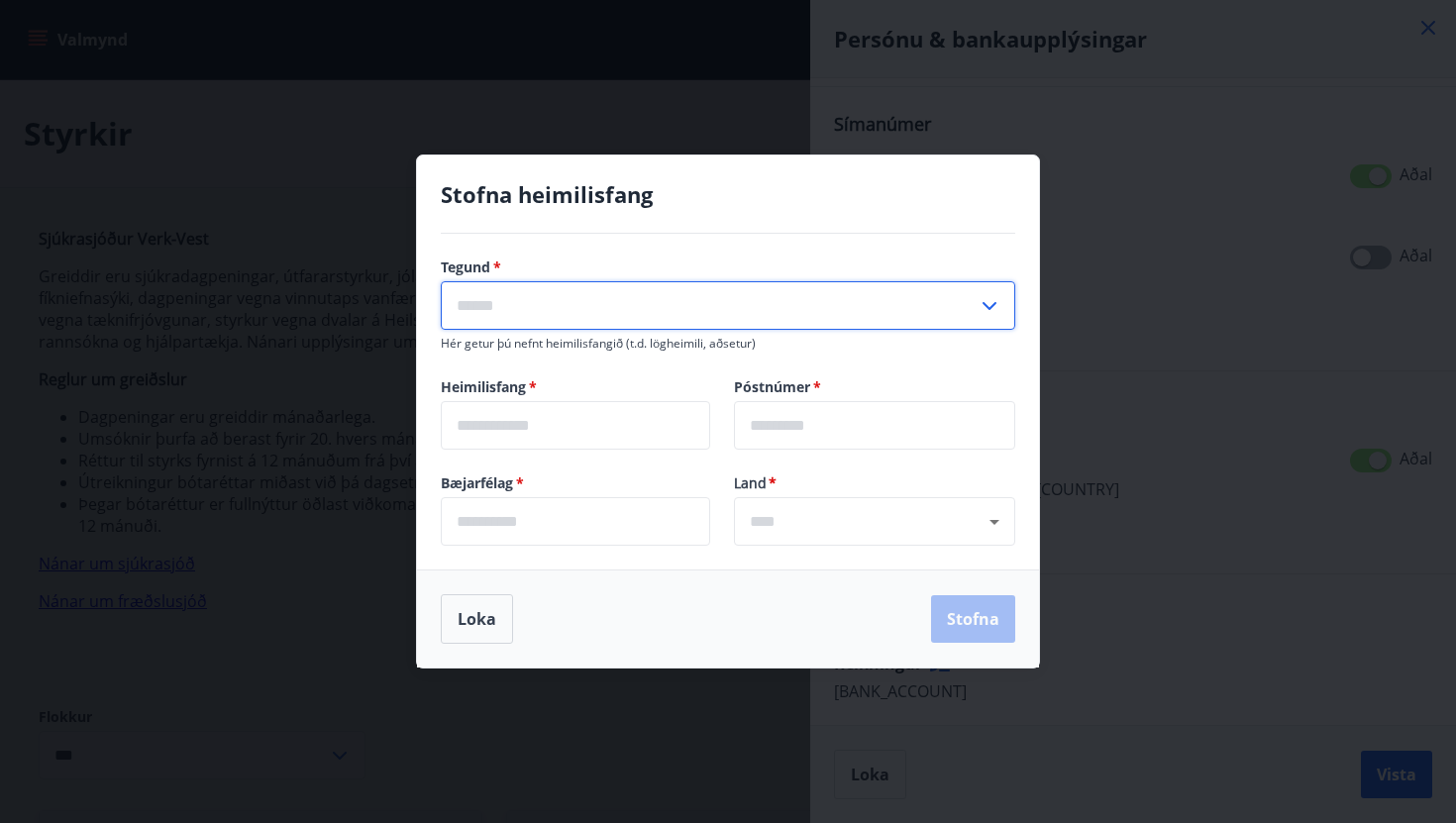 click at bounding box center [709, 305] 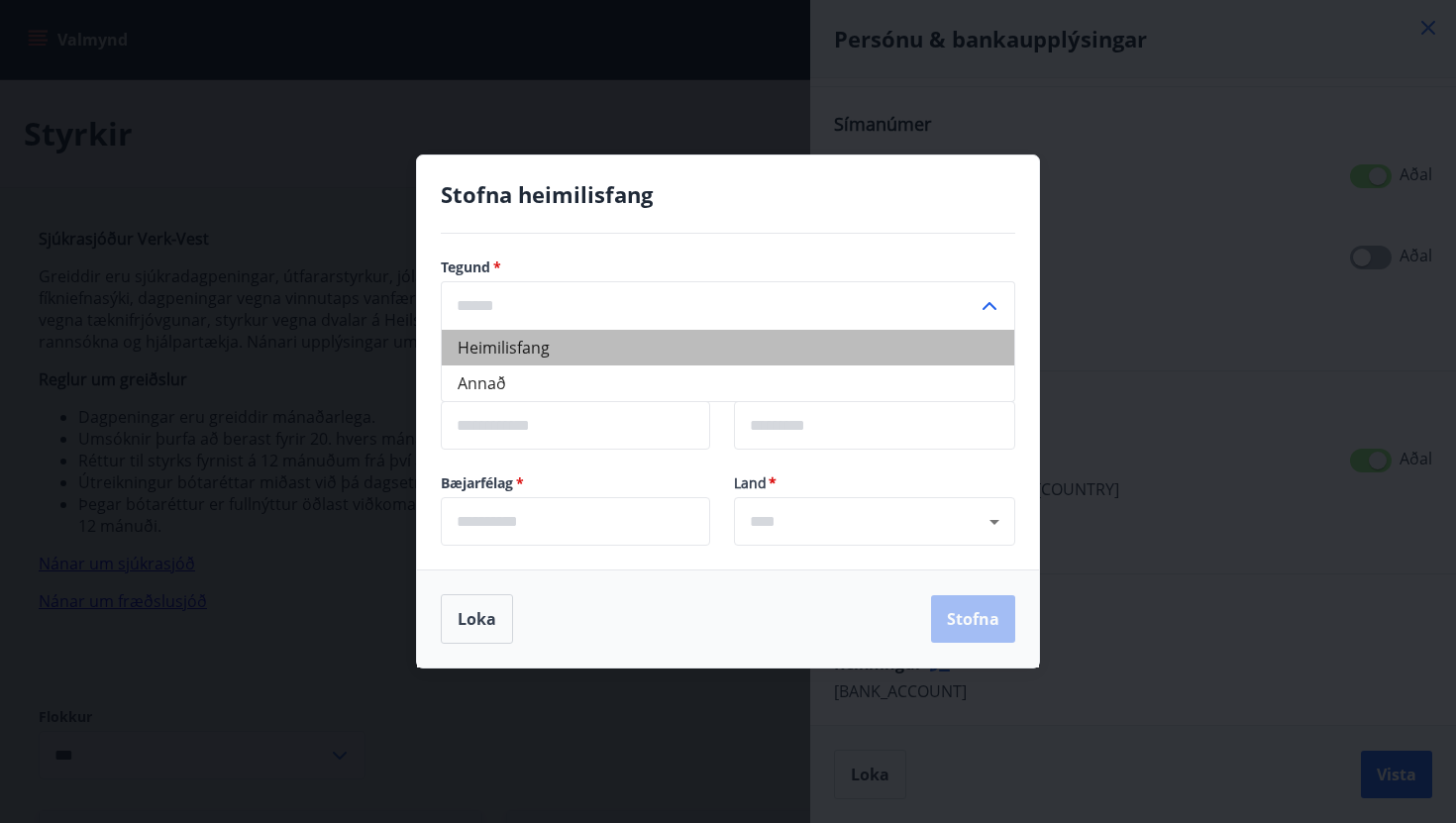 click on "Heimilisfang" at bounding box center [728, 348] 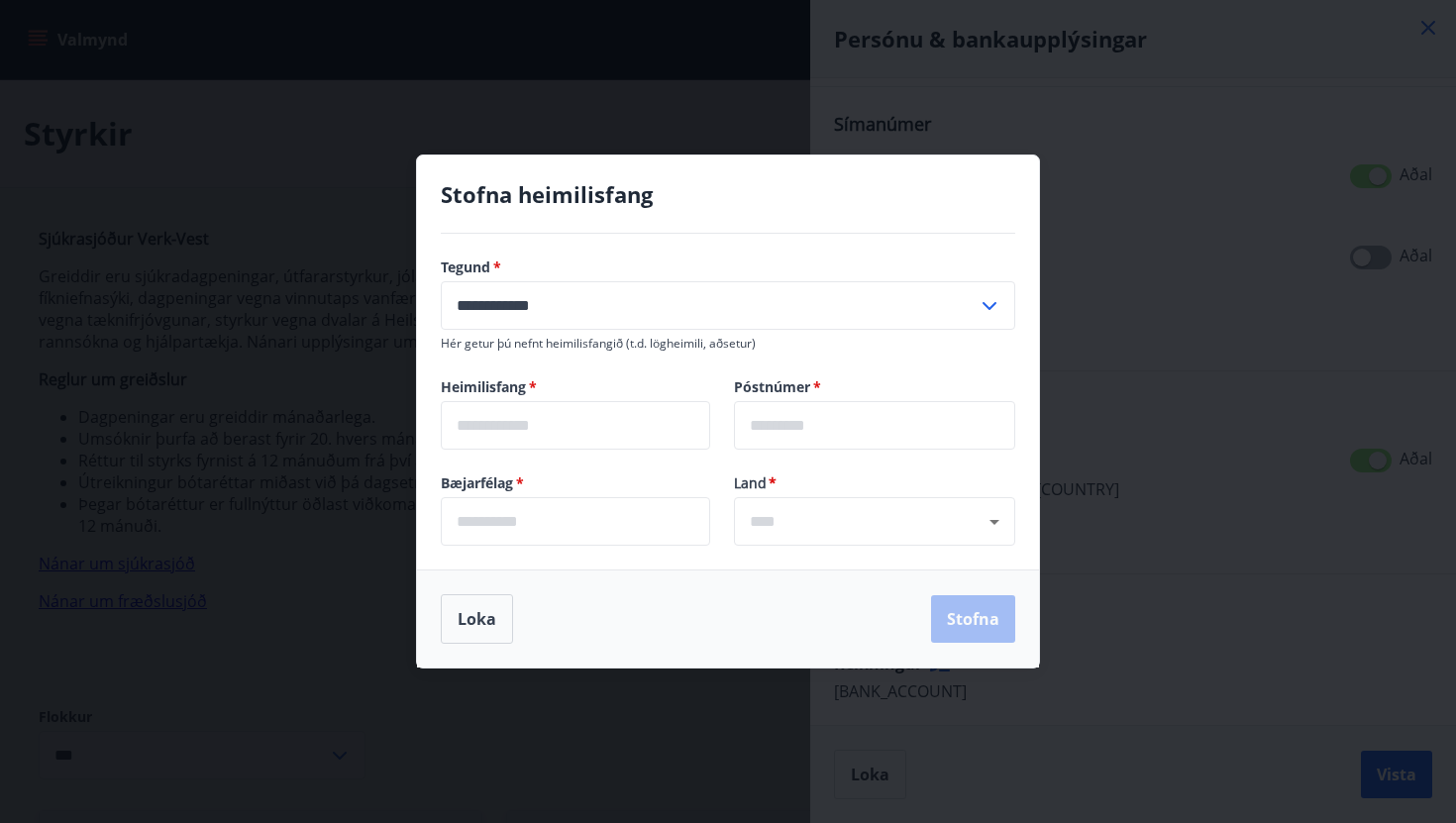 click at bounding box center (575, 425) 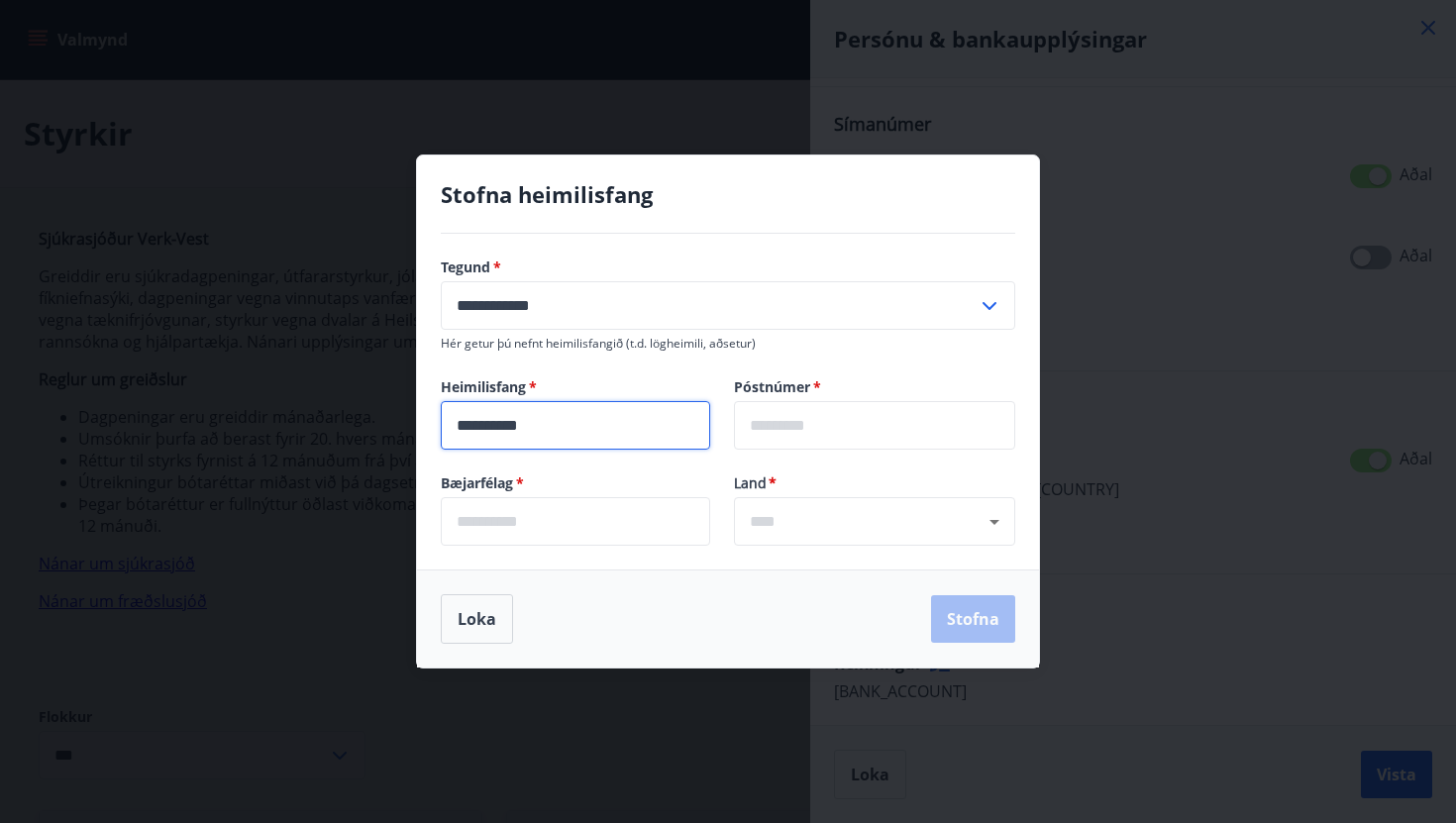 type on "**********" 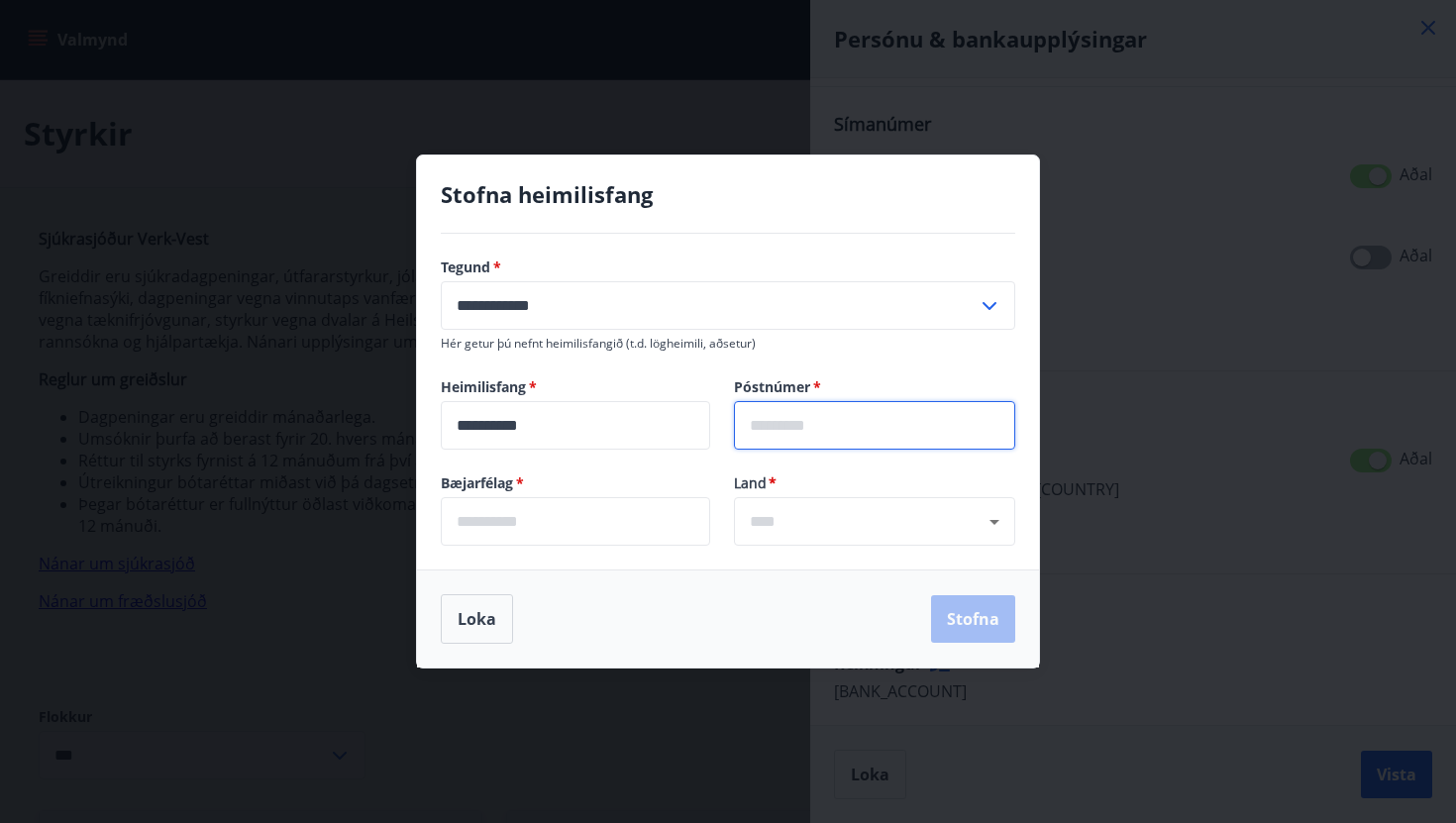 click at bounding box center (875, 425) 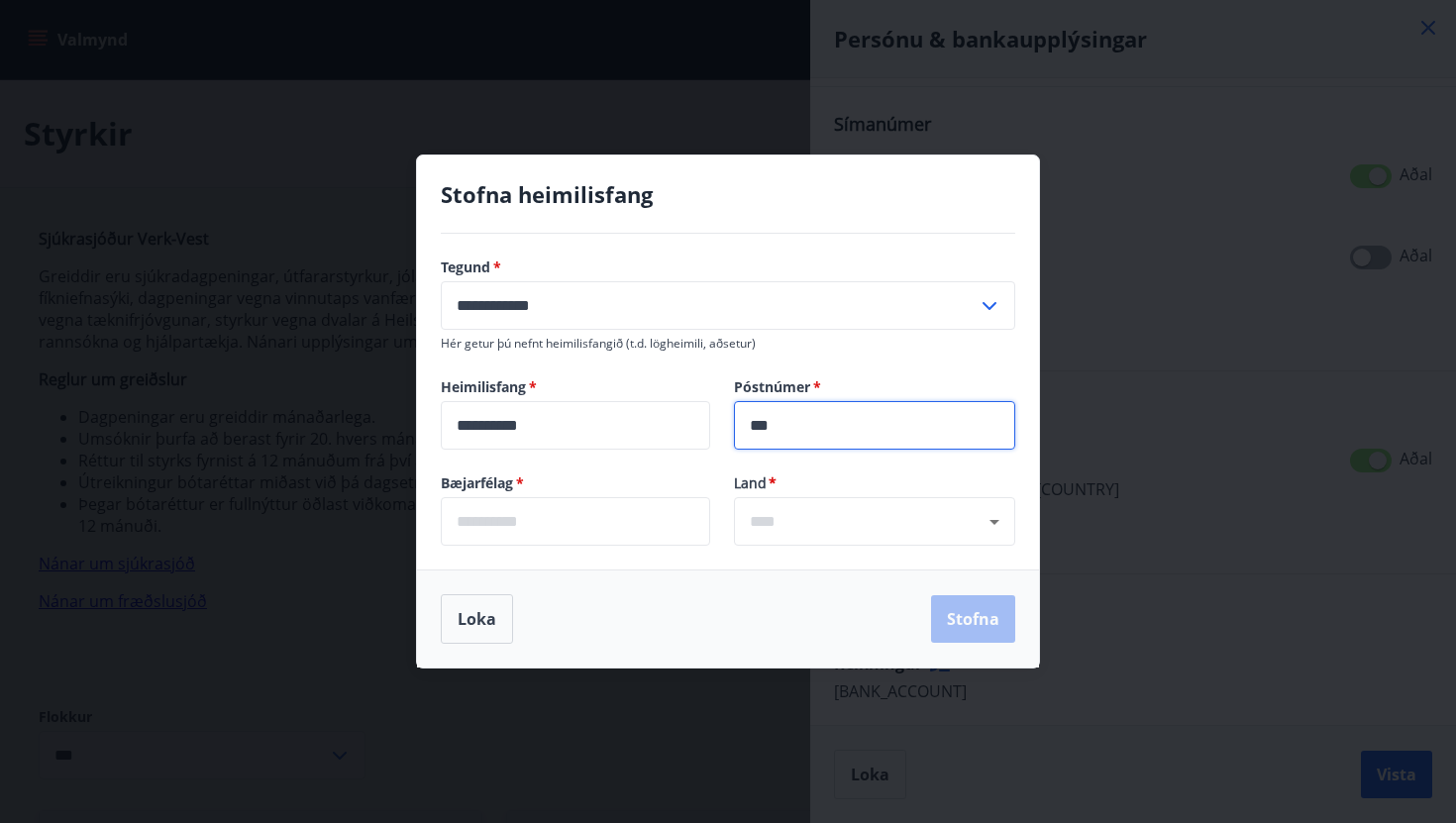 type on "***" 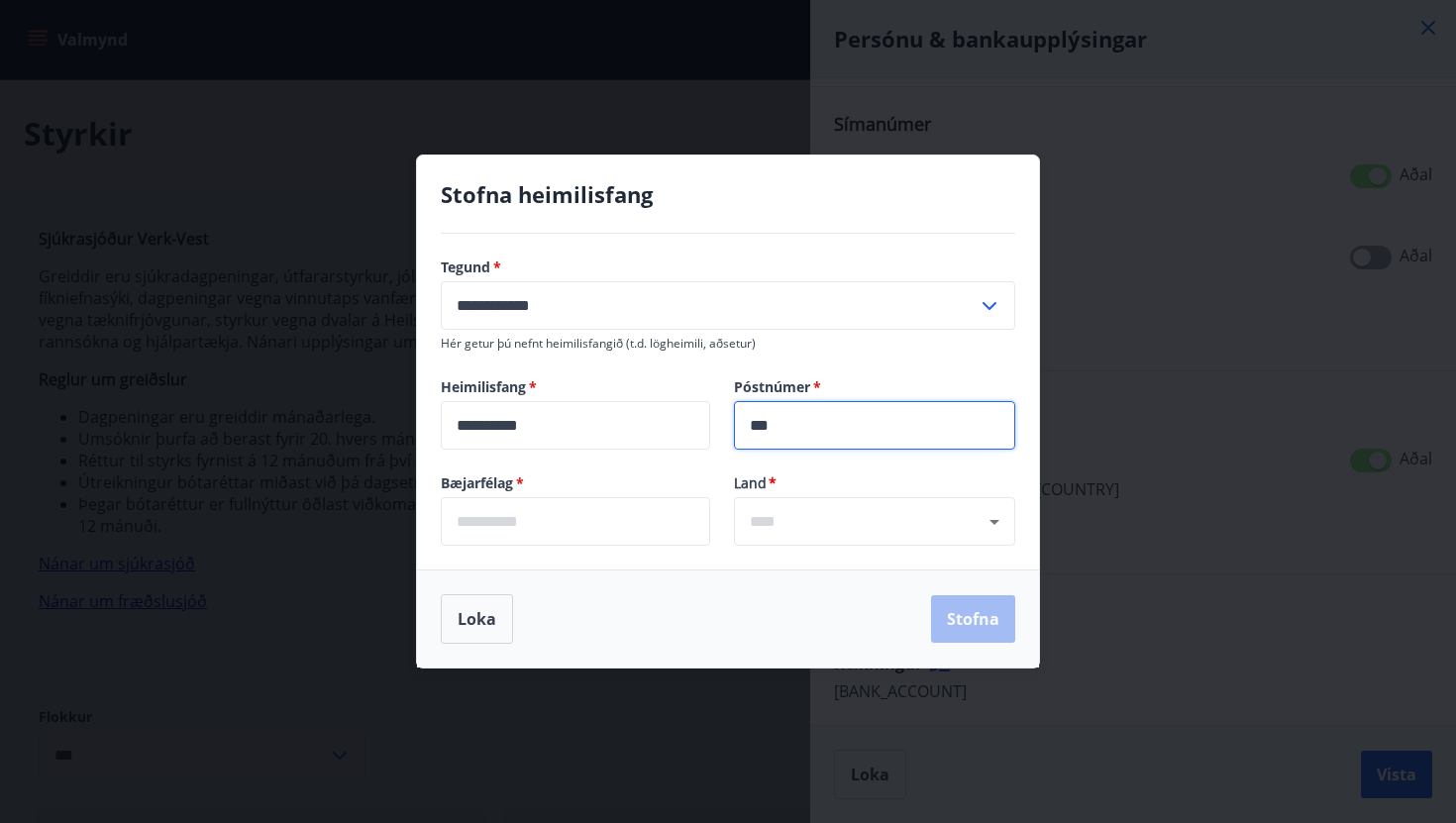 click at bounding box center [575, 521] 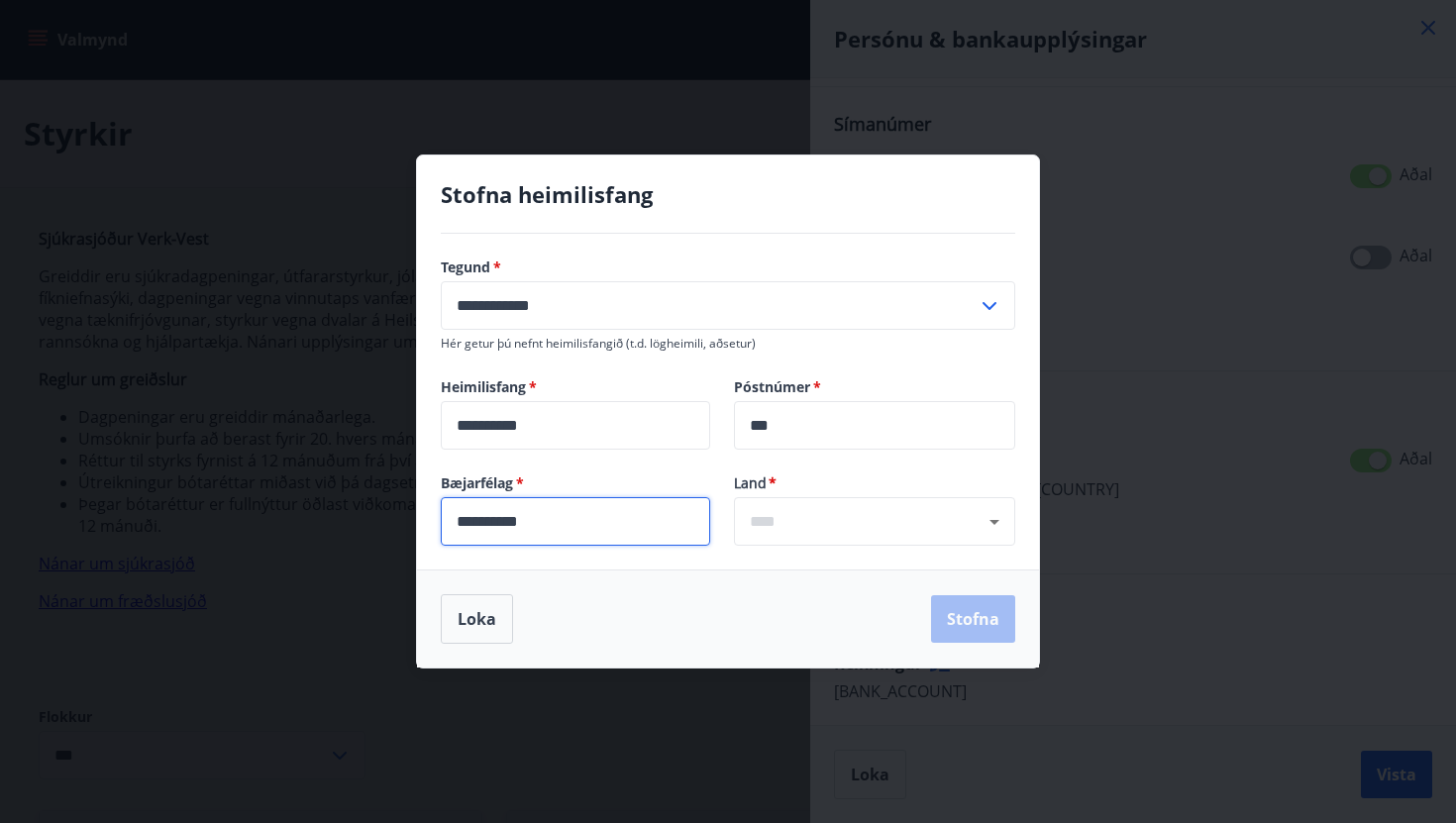 click on "​" at bounding box center (875, 521) 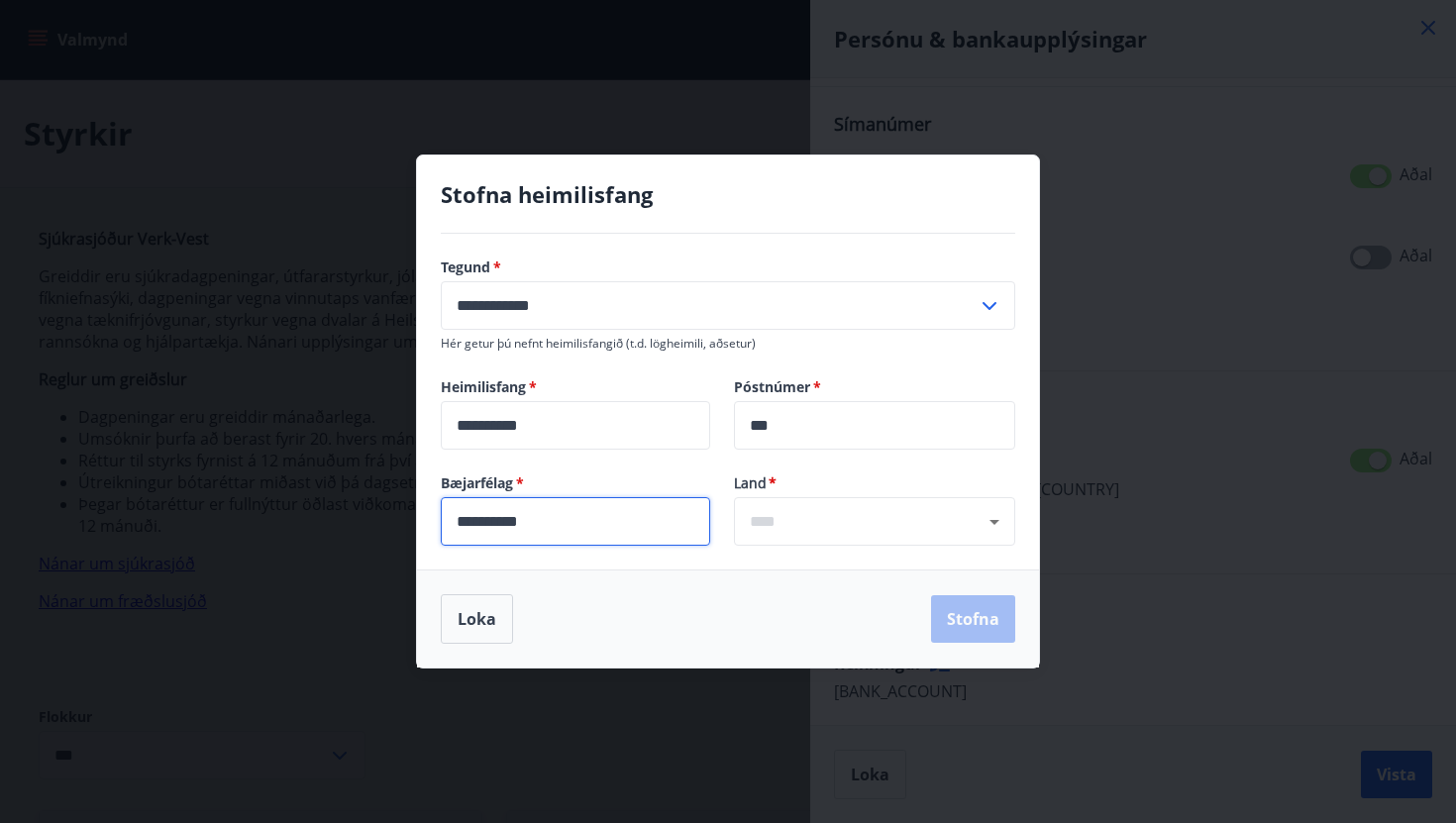 type on "**********" 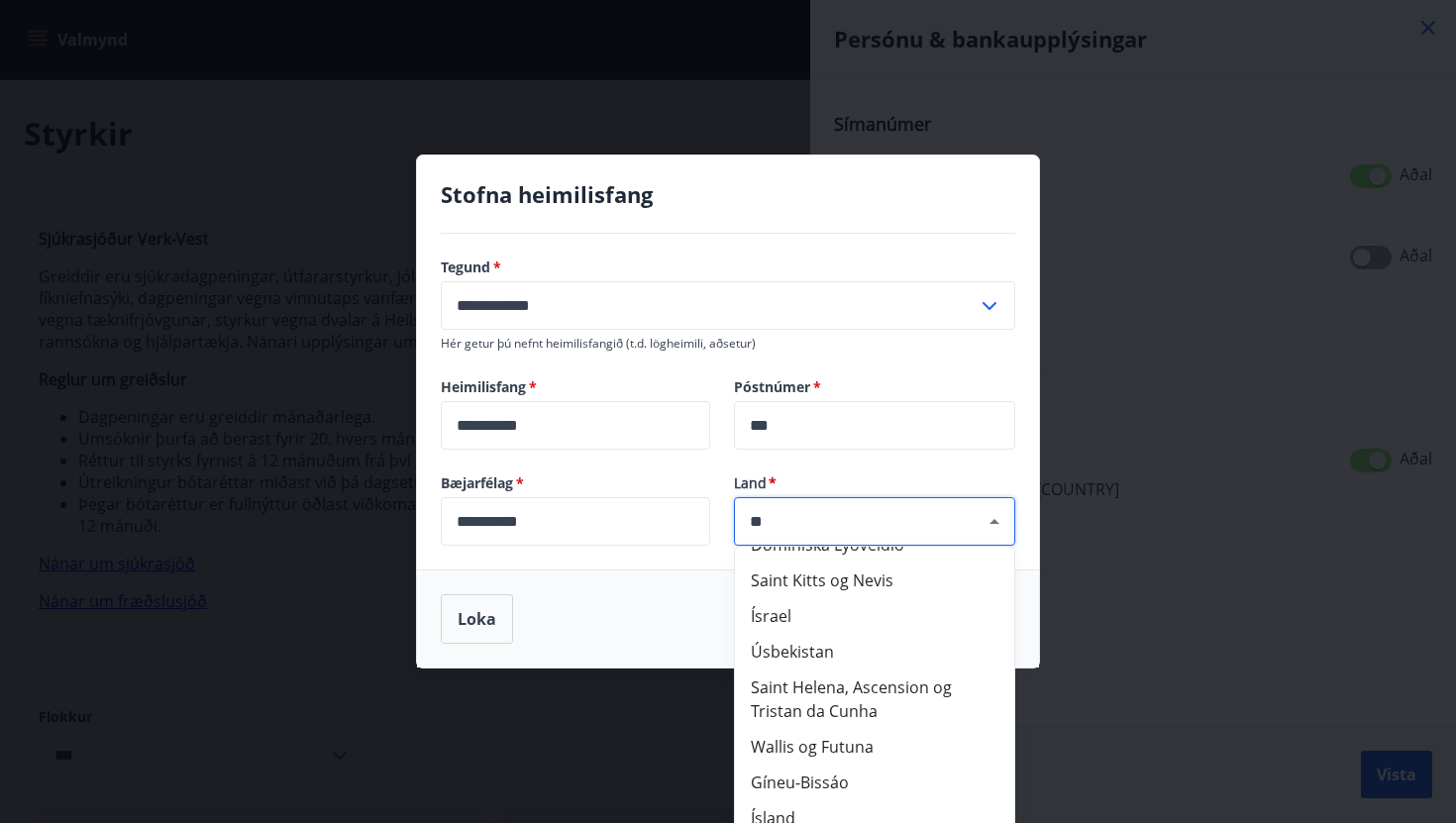 scroll, scrollTop: 352, scrollLeft: 0, axis: vertical 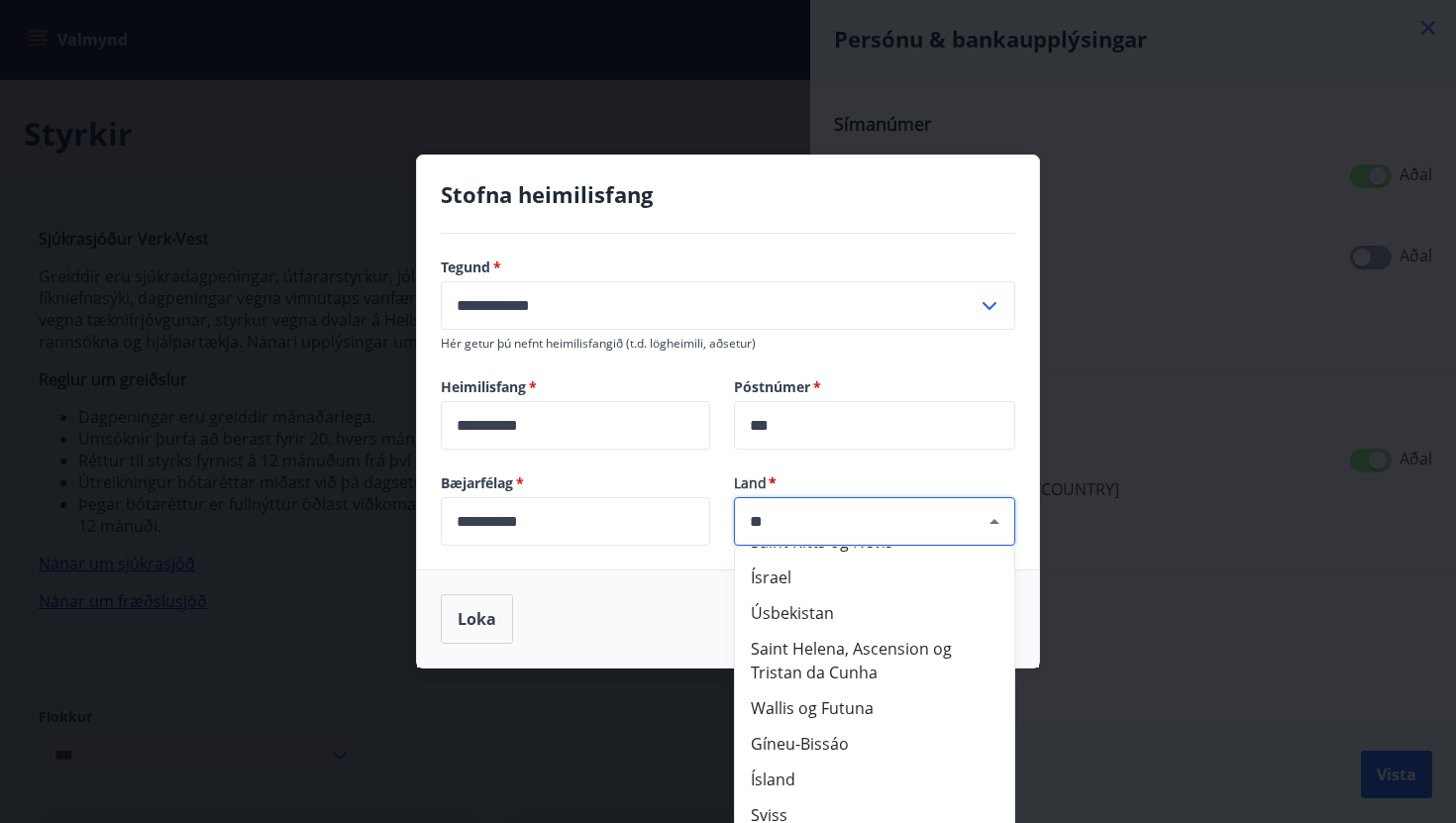 click on "Ísland" at bounding box center [875, 779] 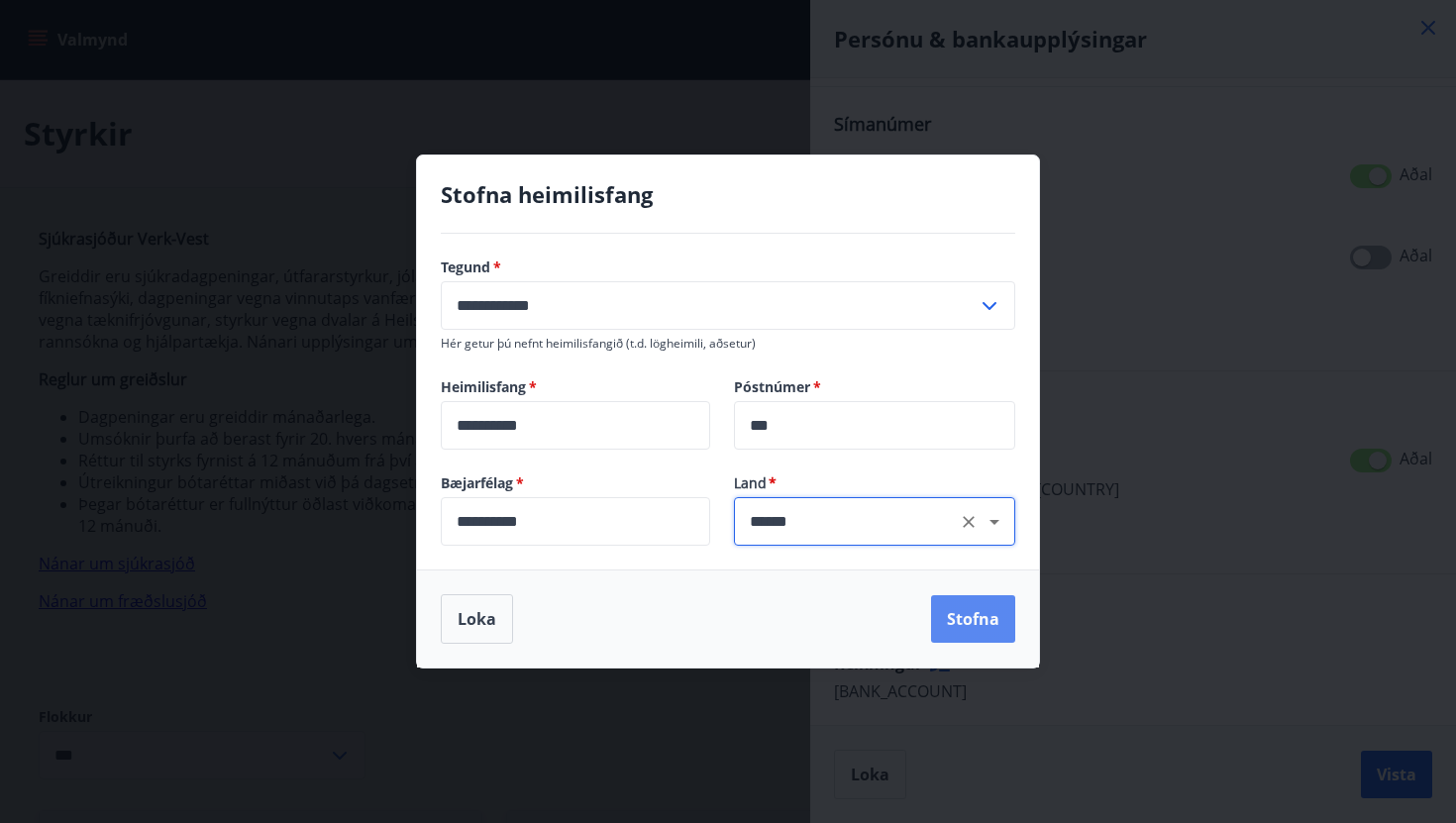 type on "******" 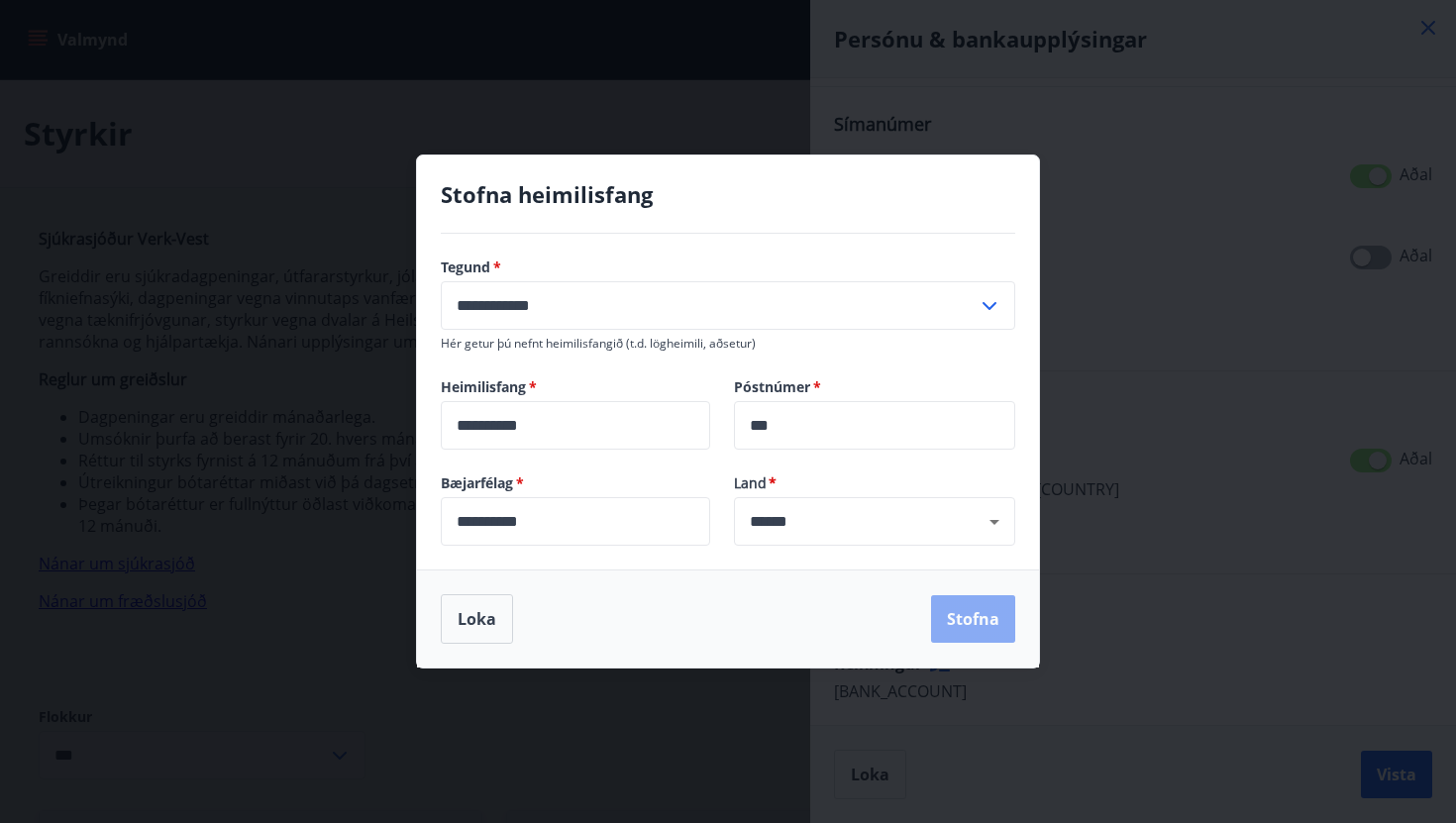 click on "Stofna" at bounding box center [973, 619] 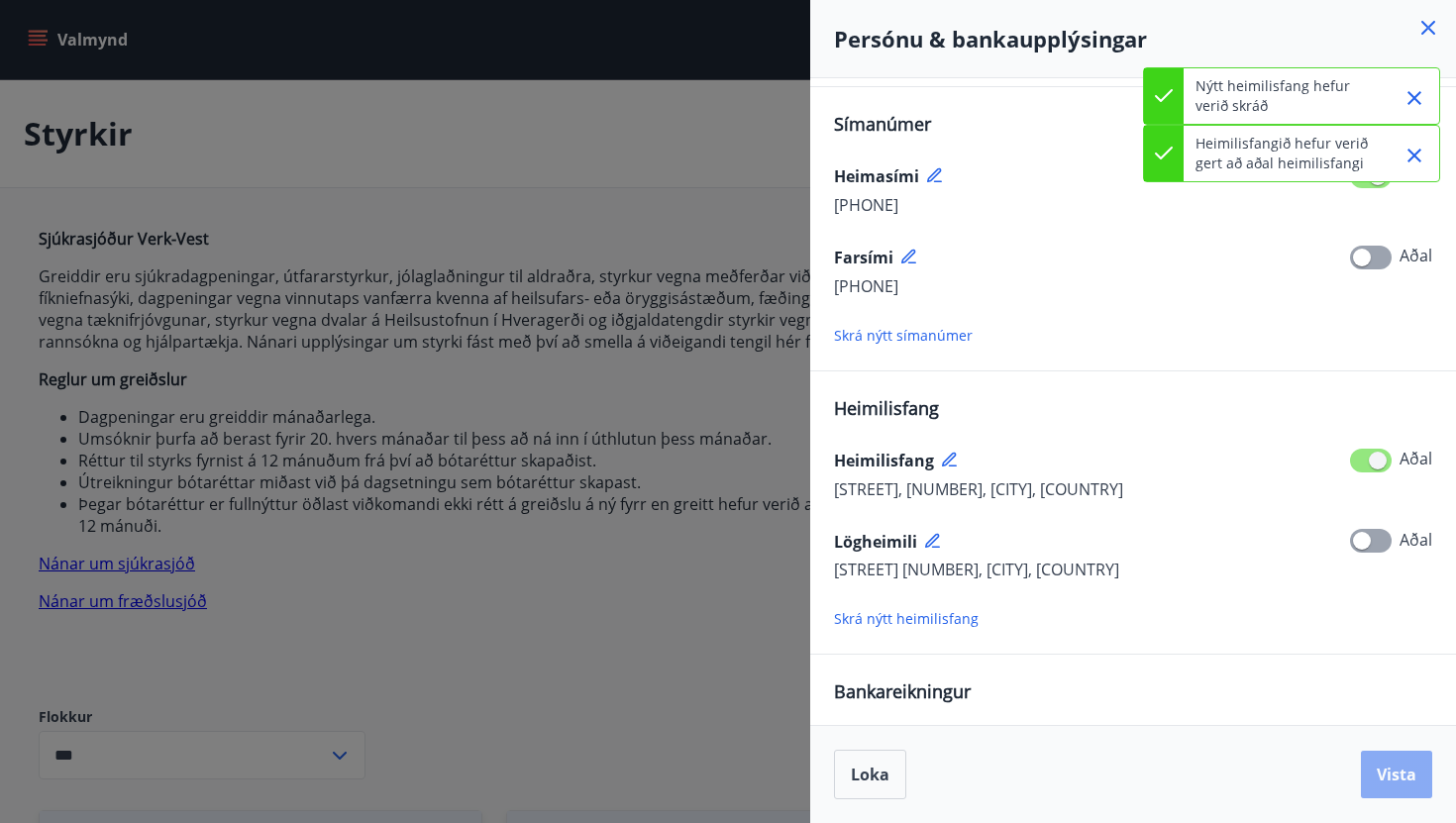 click on "Vista" at bounding box center (1397, 774) 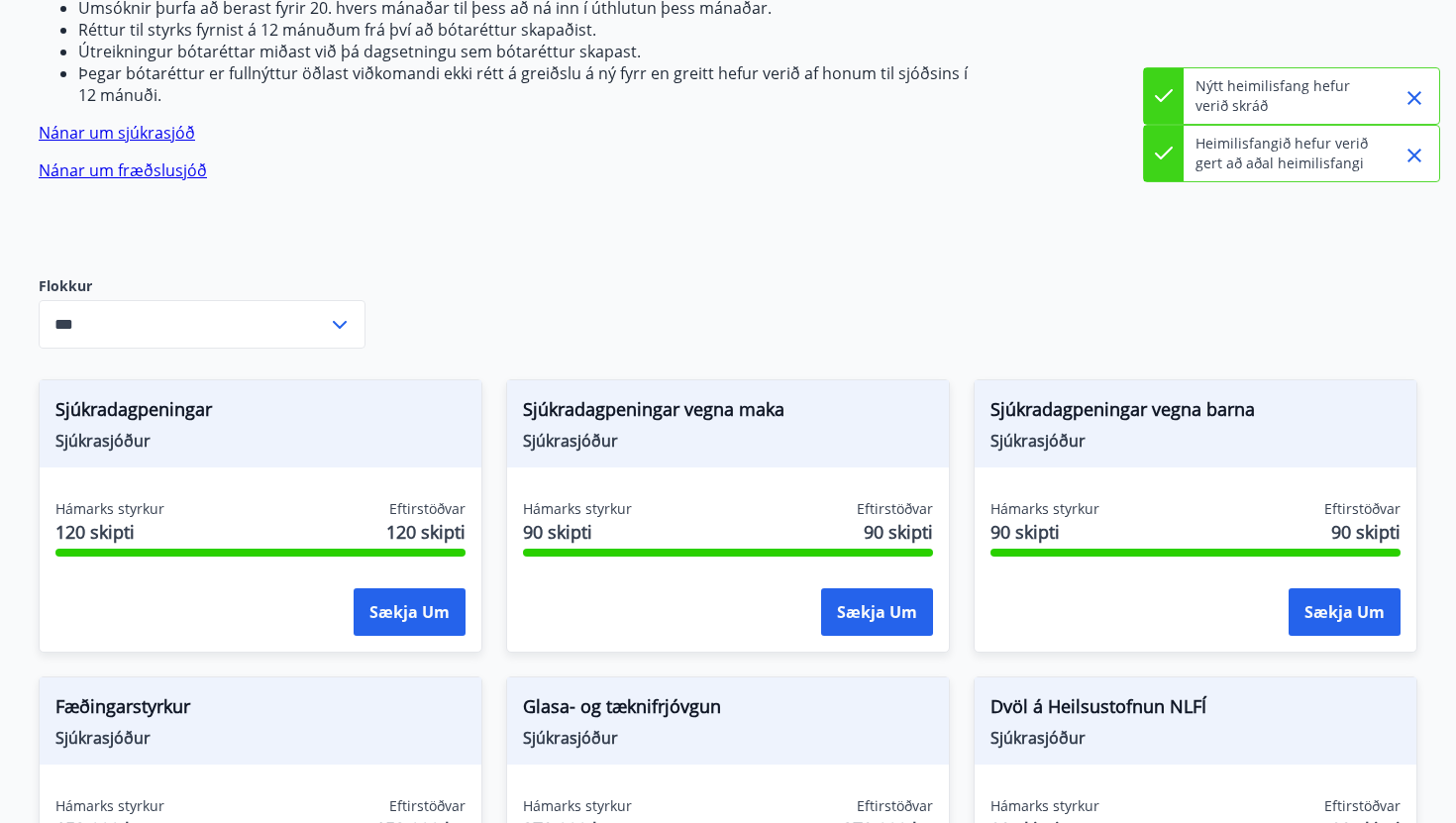 scroll, scrollTop: 465, scrollLeft: 0, axis: vertical 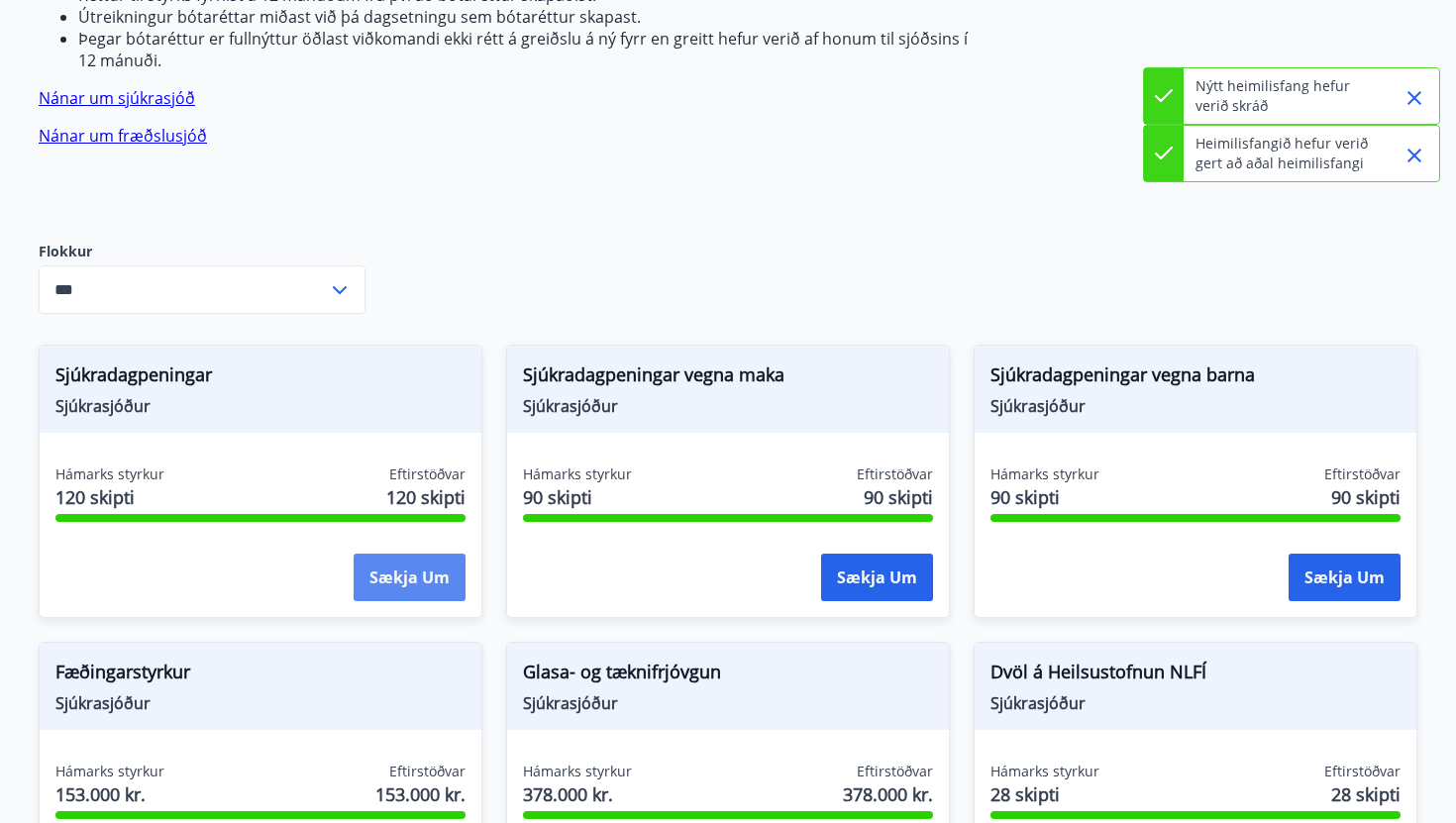 click on "Sækja um" at bounding box center [409, 577] 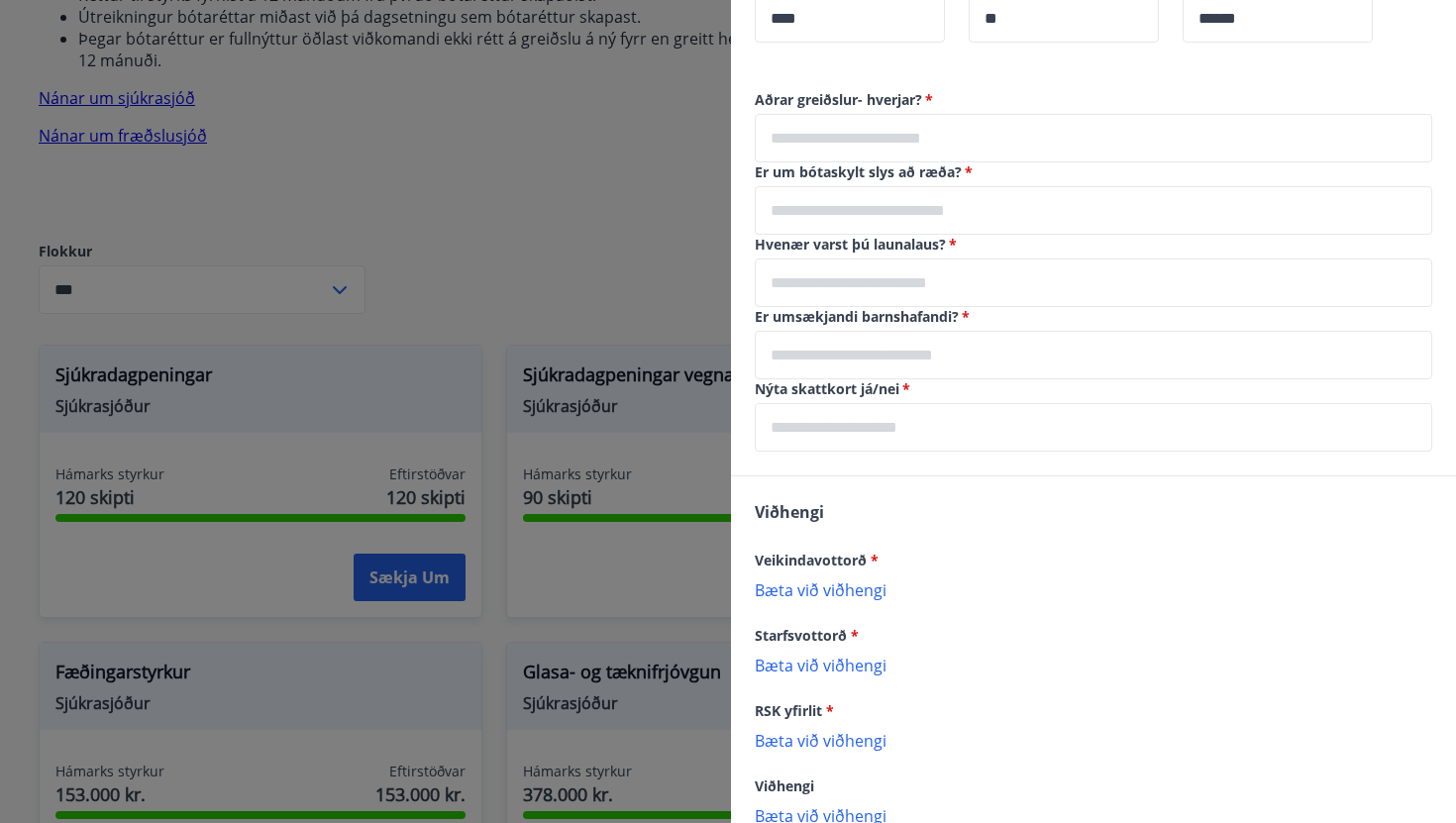 scroll, scrollTop: 1650, scrollLeft: 0, axis: vertical 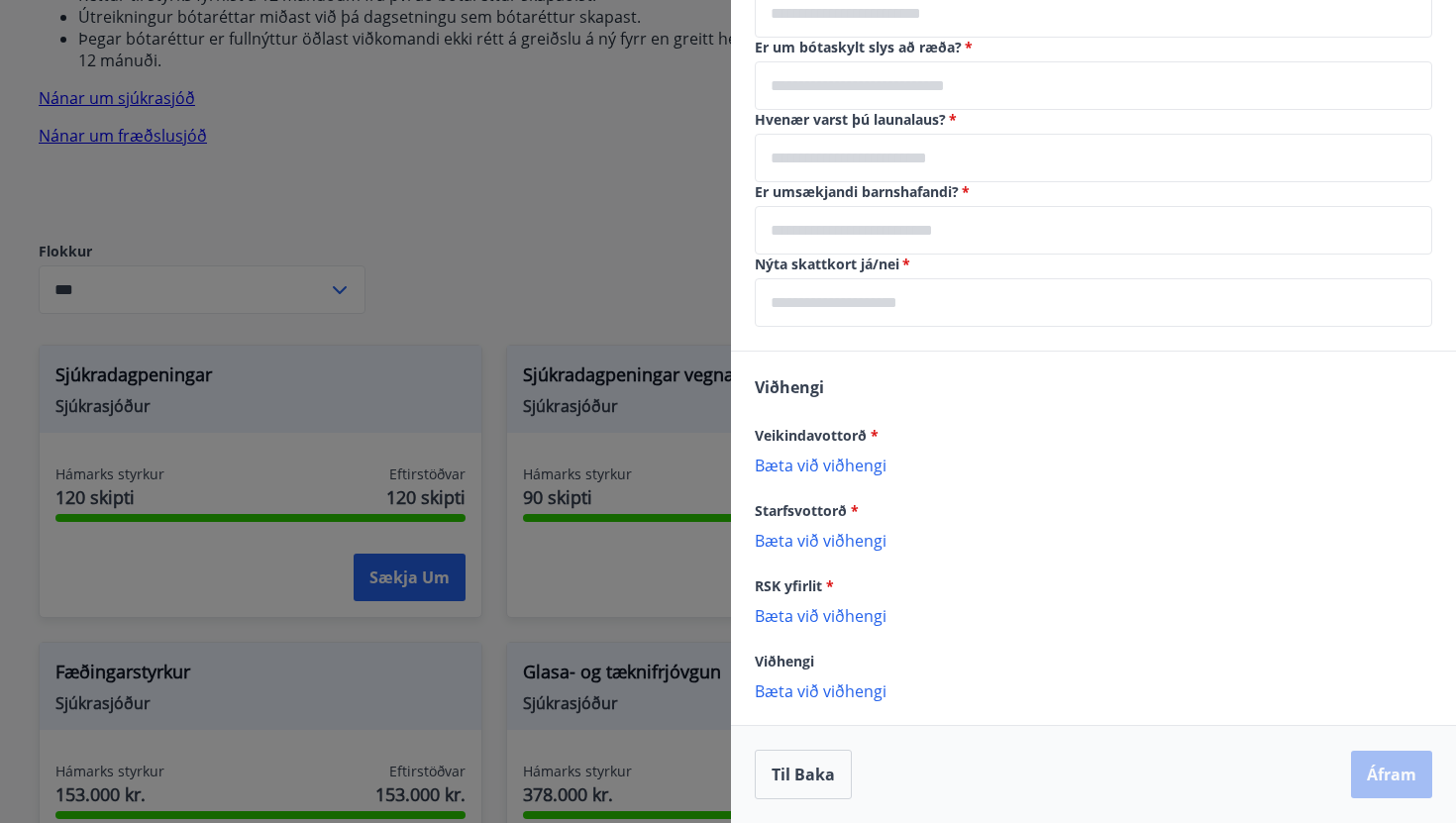 click on "Bæta við viðhengi" at bounding box center [1093, 464] 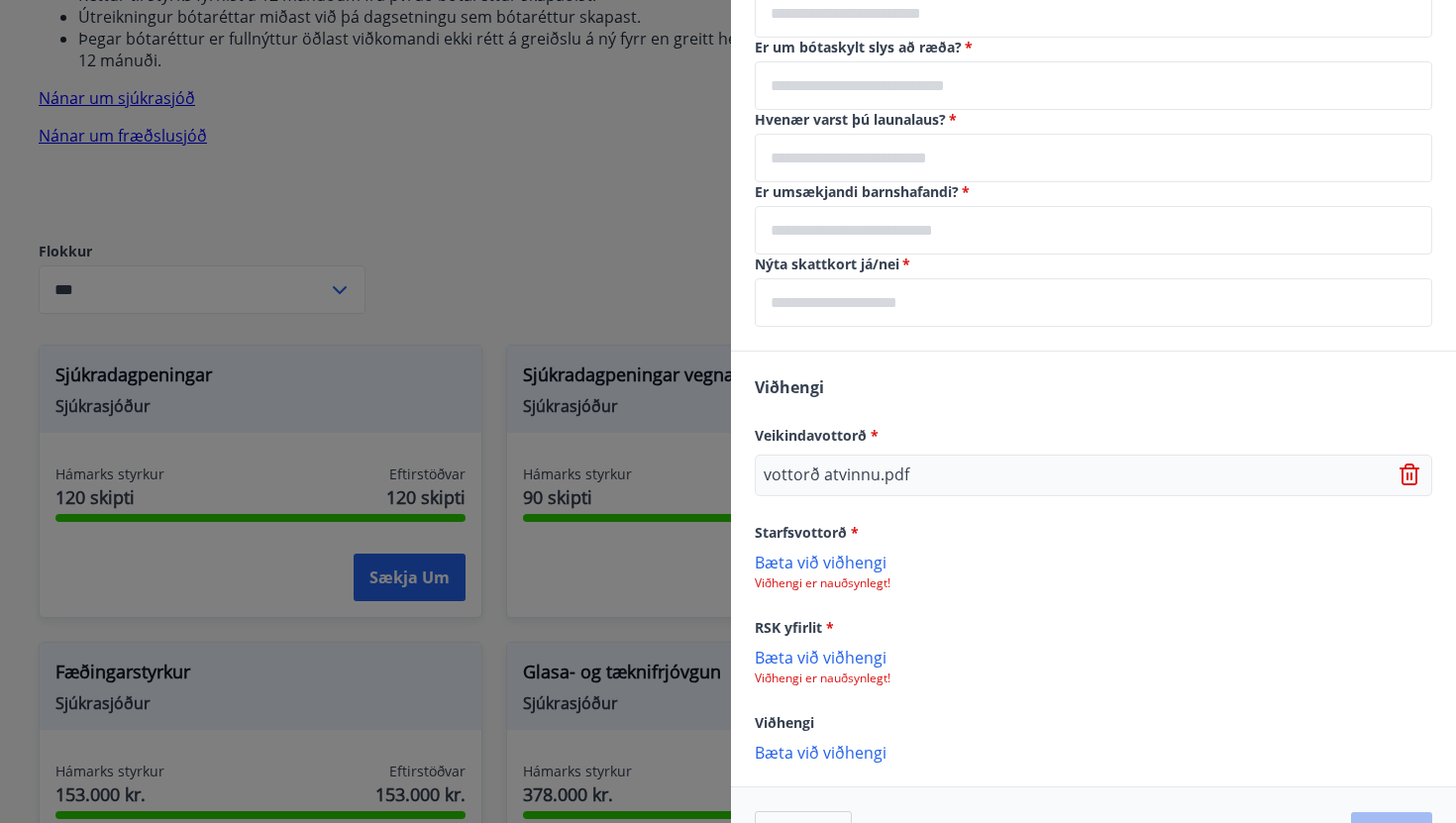 scroll, scrollTop: 1711, scrollLeft: 0, axis: vertical 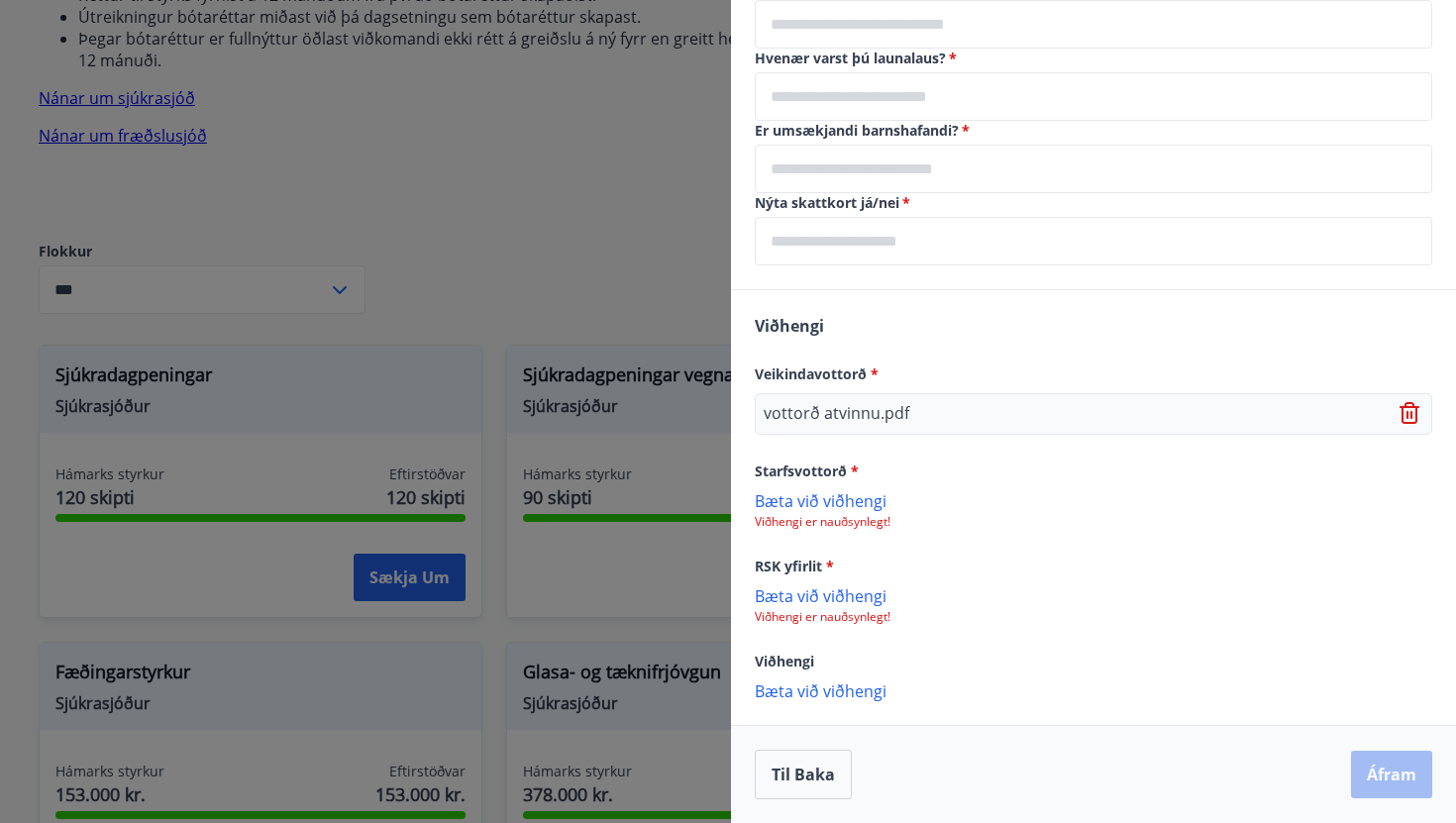 click on "Viðhengi er nauðsynlegt!" at bounding box center [1093, 617] 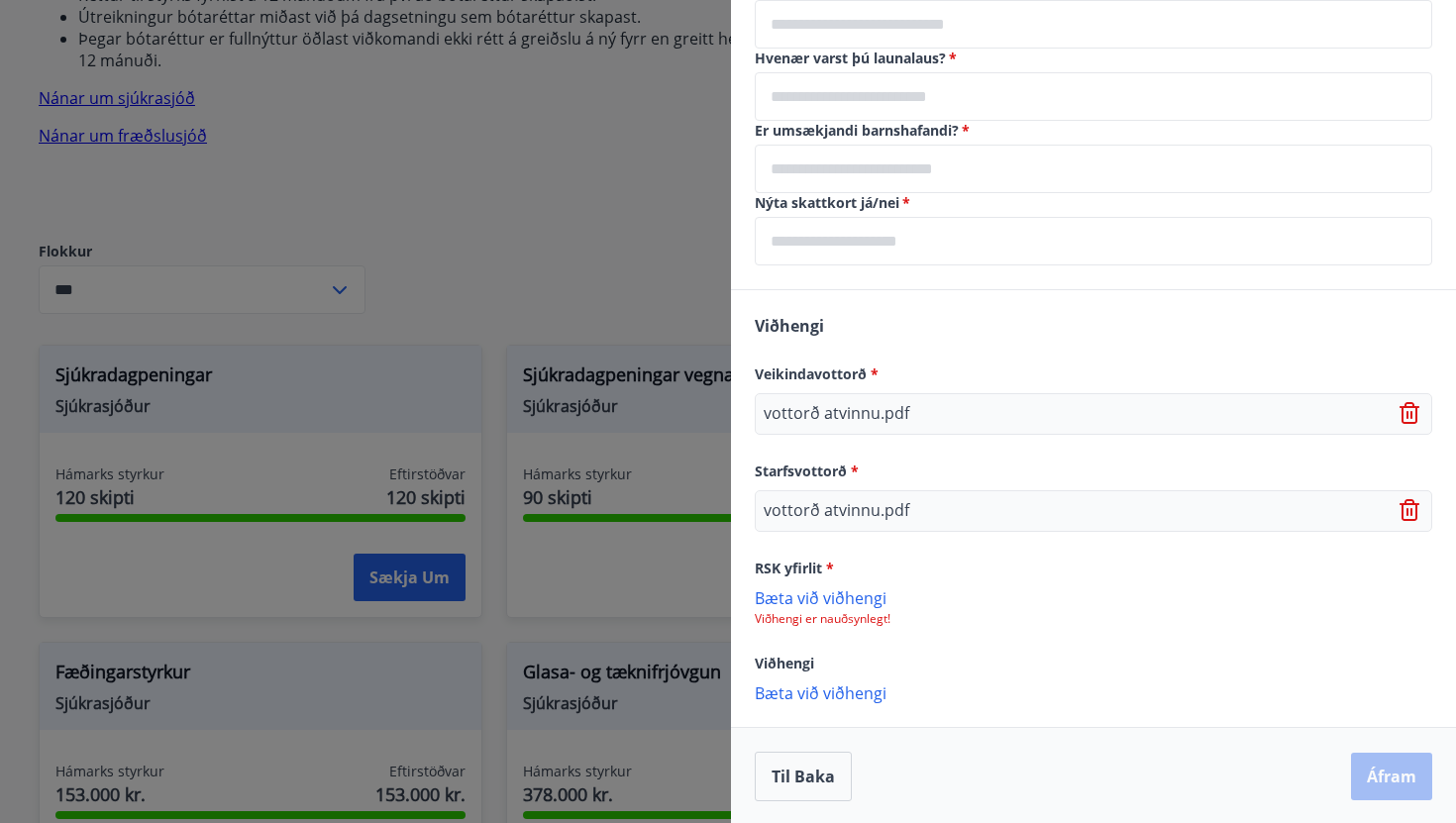 click on "Bæta við viðhengi" at bounding box center [1093, 597] 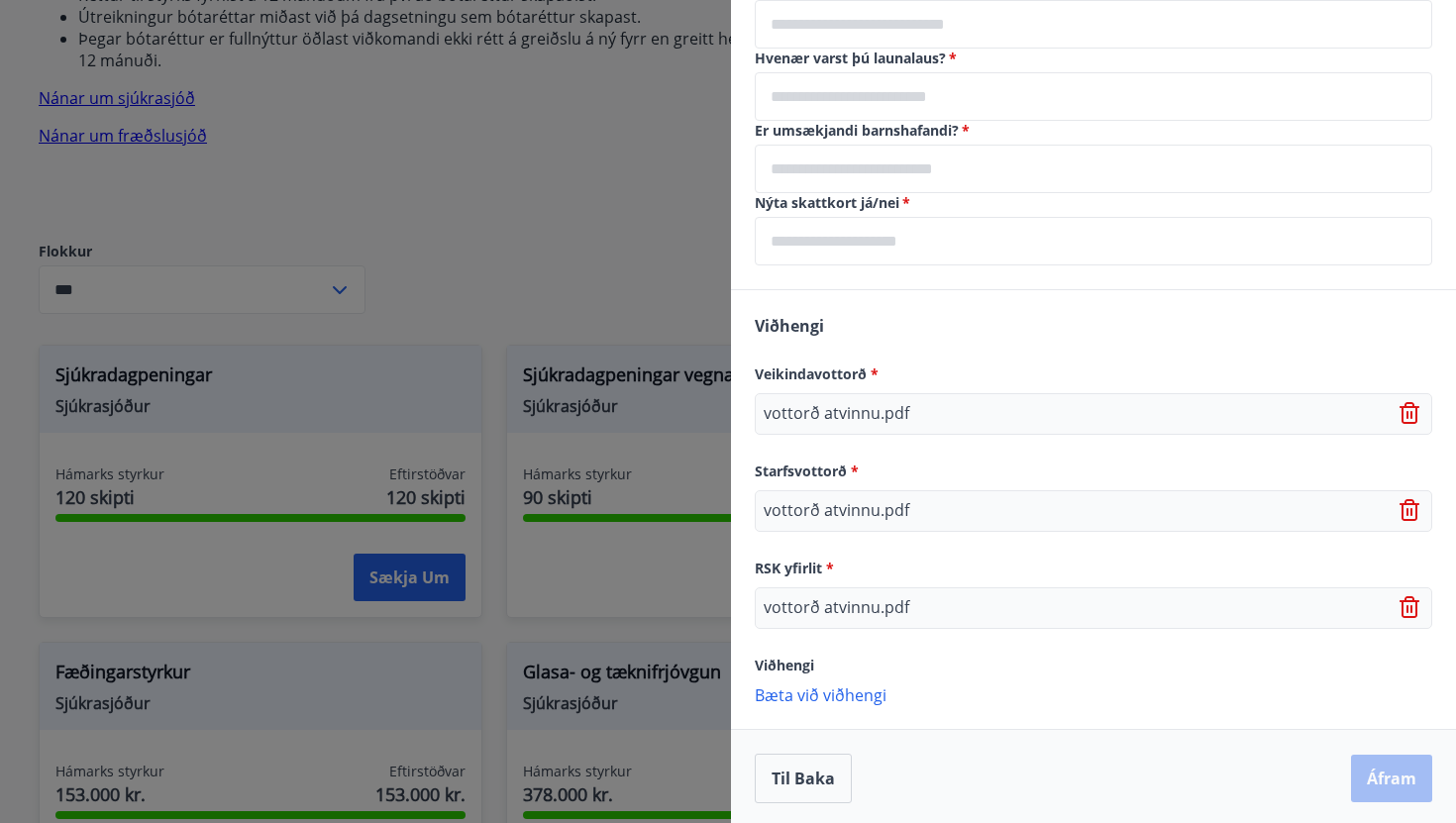 click on "Til baka Áfram" at bounding box center (1093, 778) 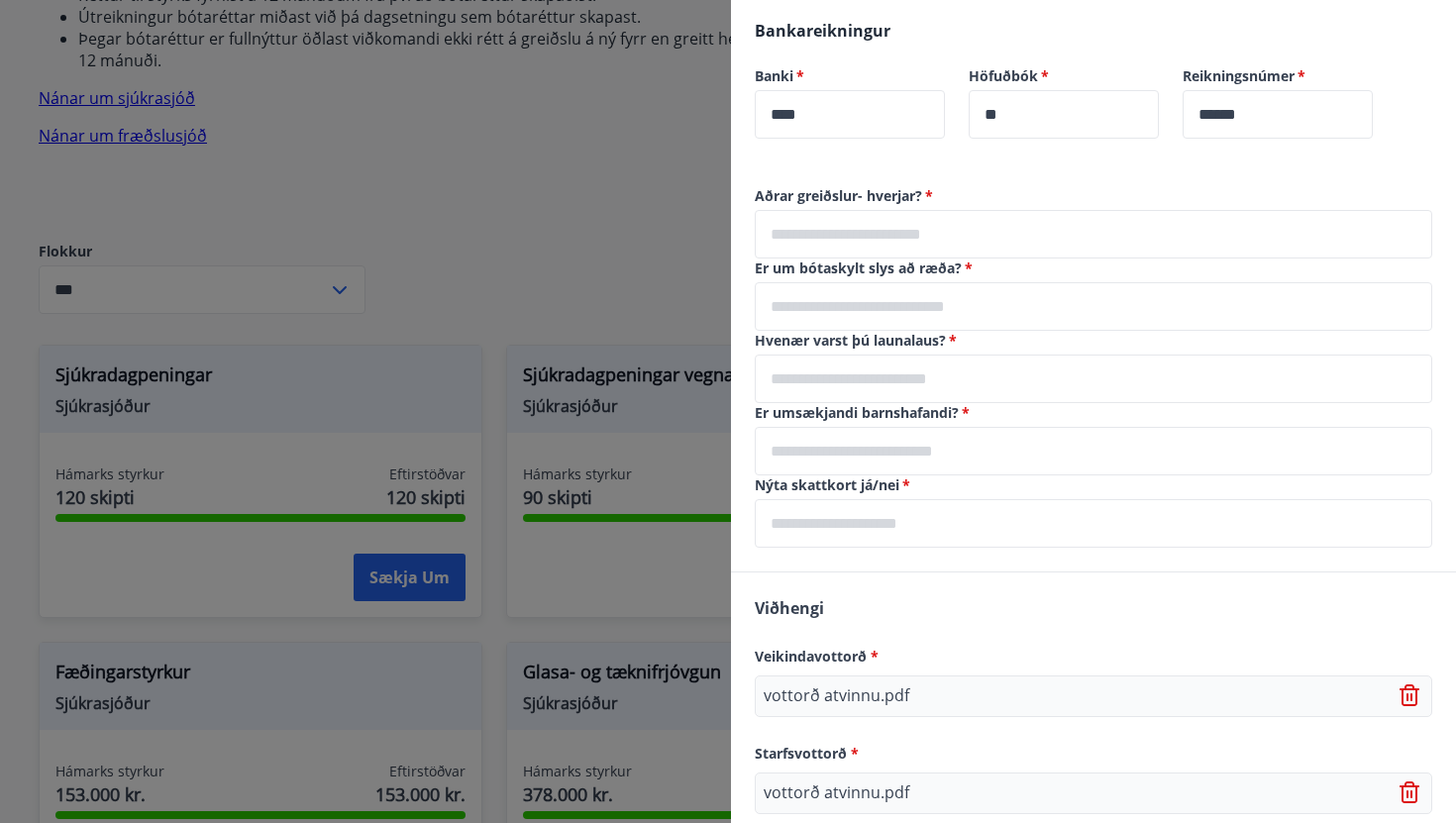 scroll, scrollTop: 1715, scrollLeft: 0, axis: vertical 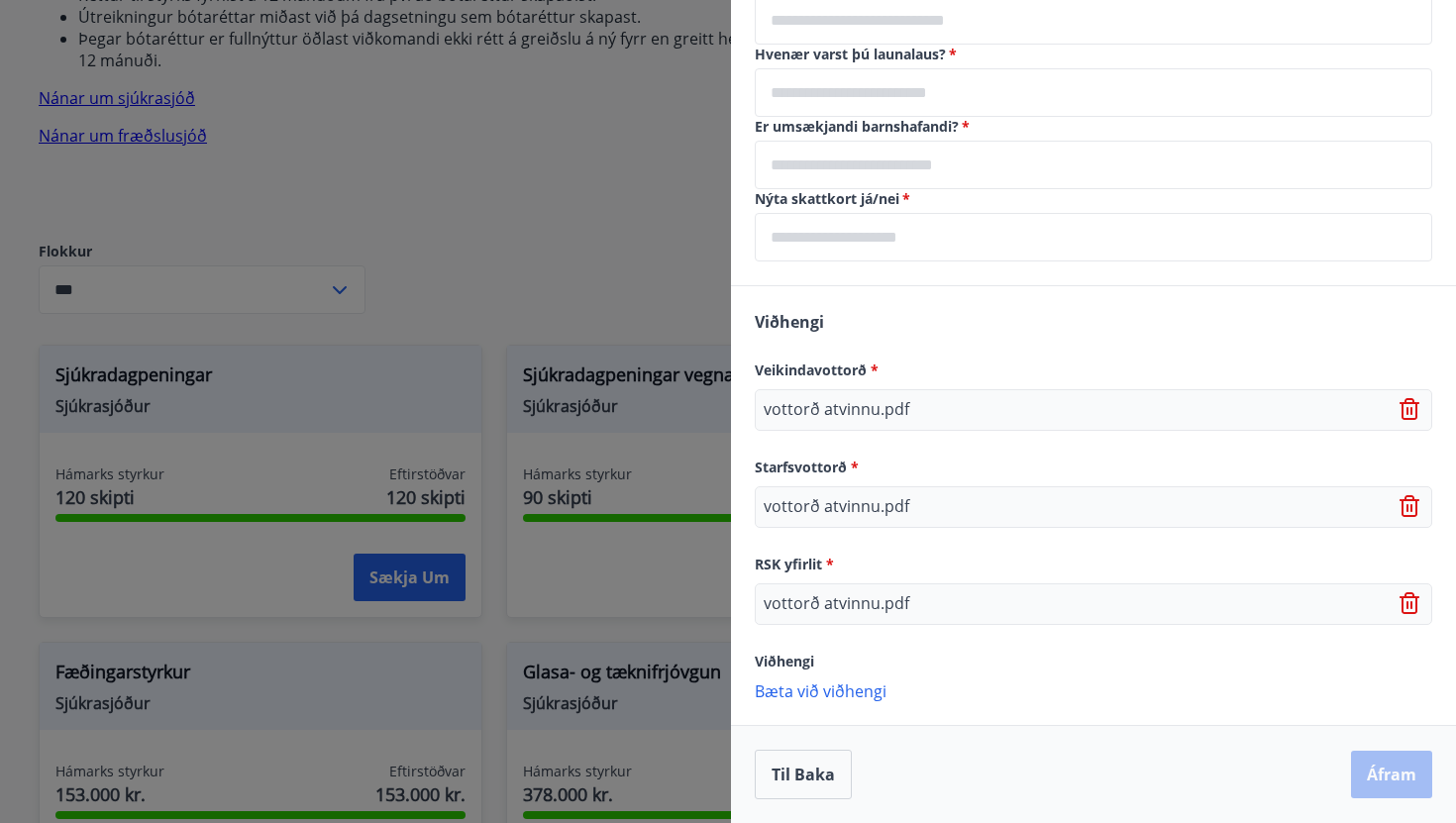 click on "Til baka Áfram" at bounding box center [1093, 774] 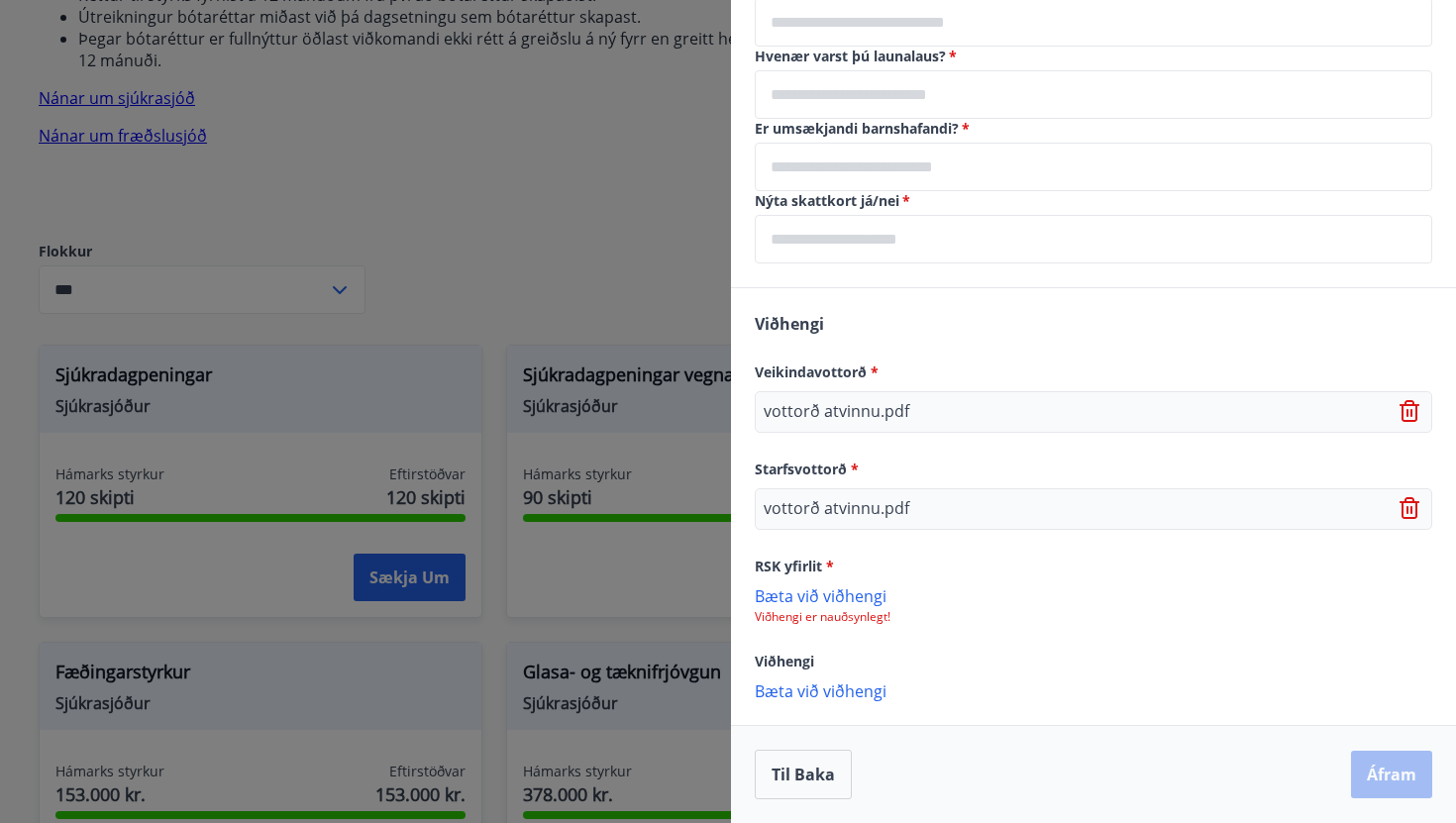 click on "vottorð atvinnu.pdf" at bounding box center (1093, 509) 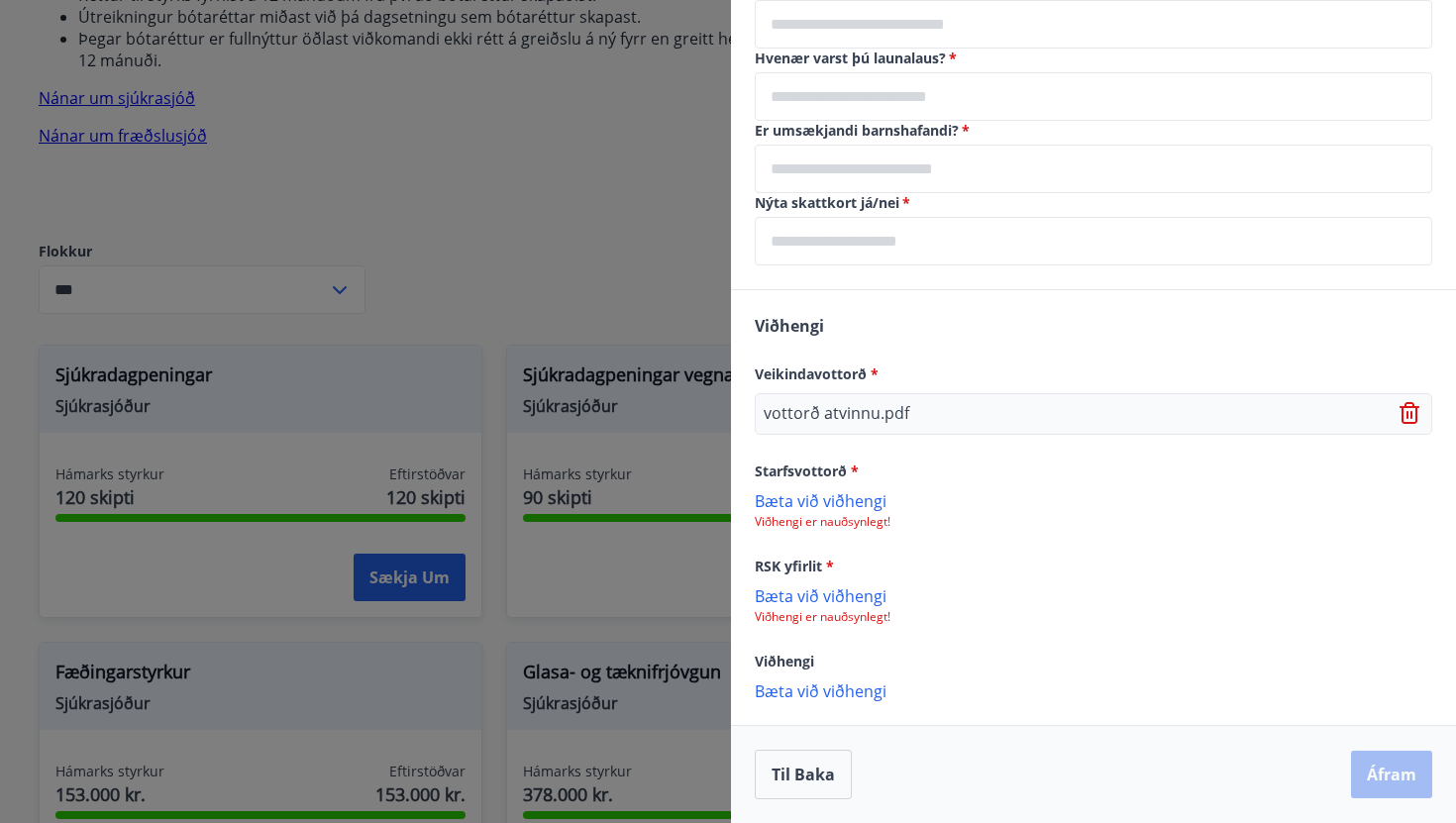 click 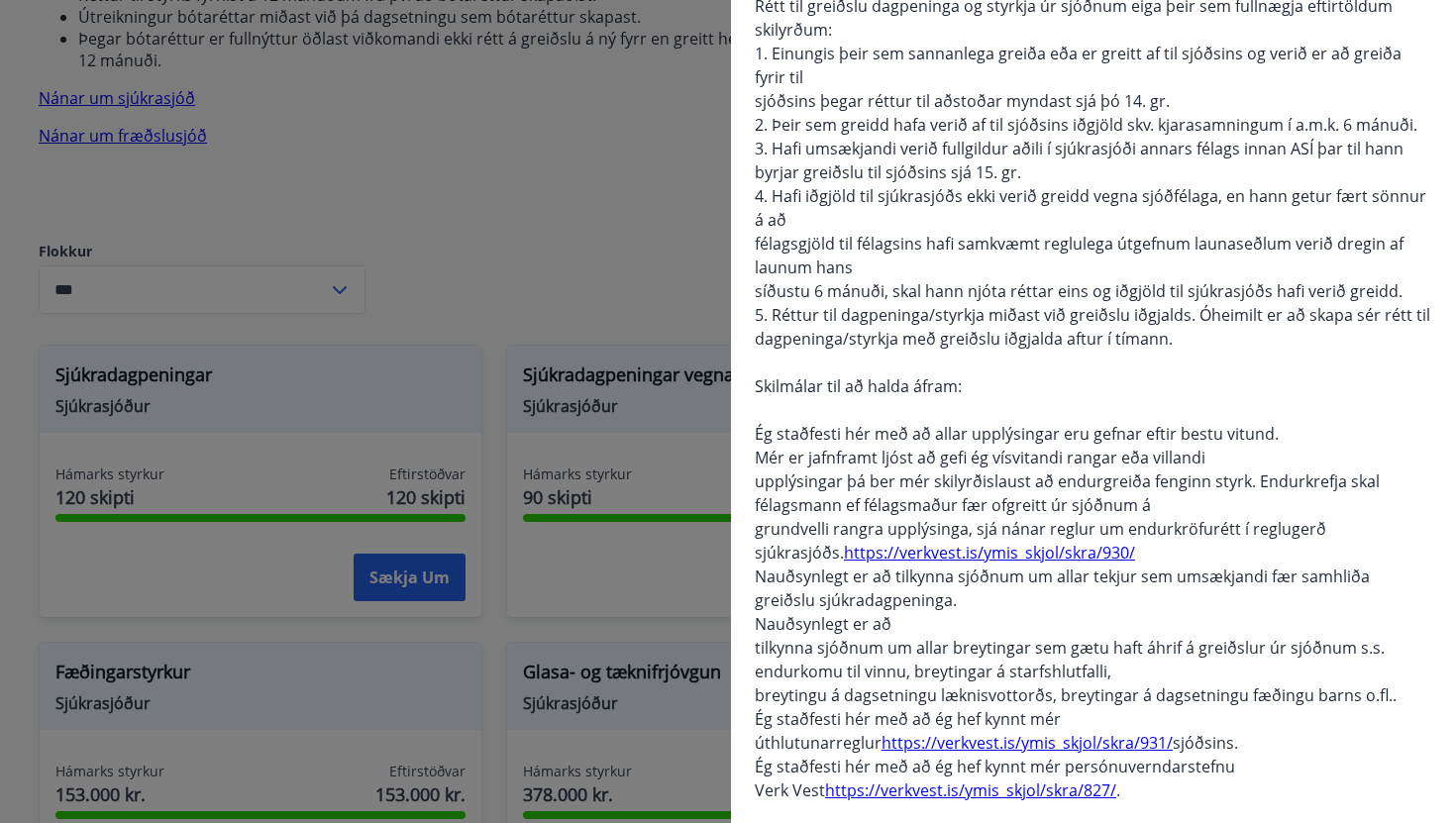 scroll, scrollTop: 0, scrollLeft: 0, axis: both 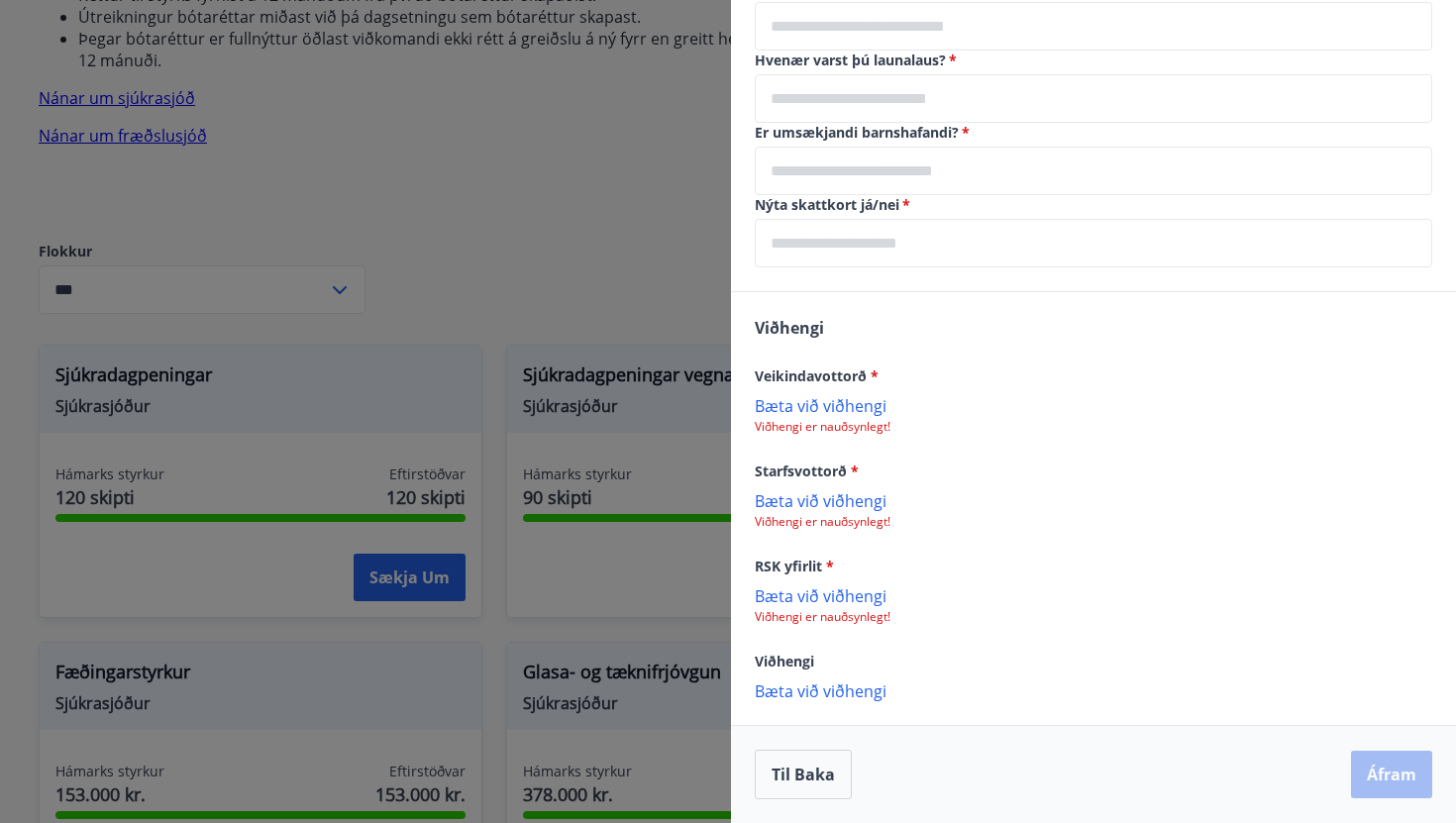 click on "Bæta við viðhengi" at bounding box center (1093, 405) 